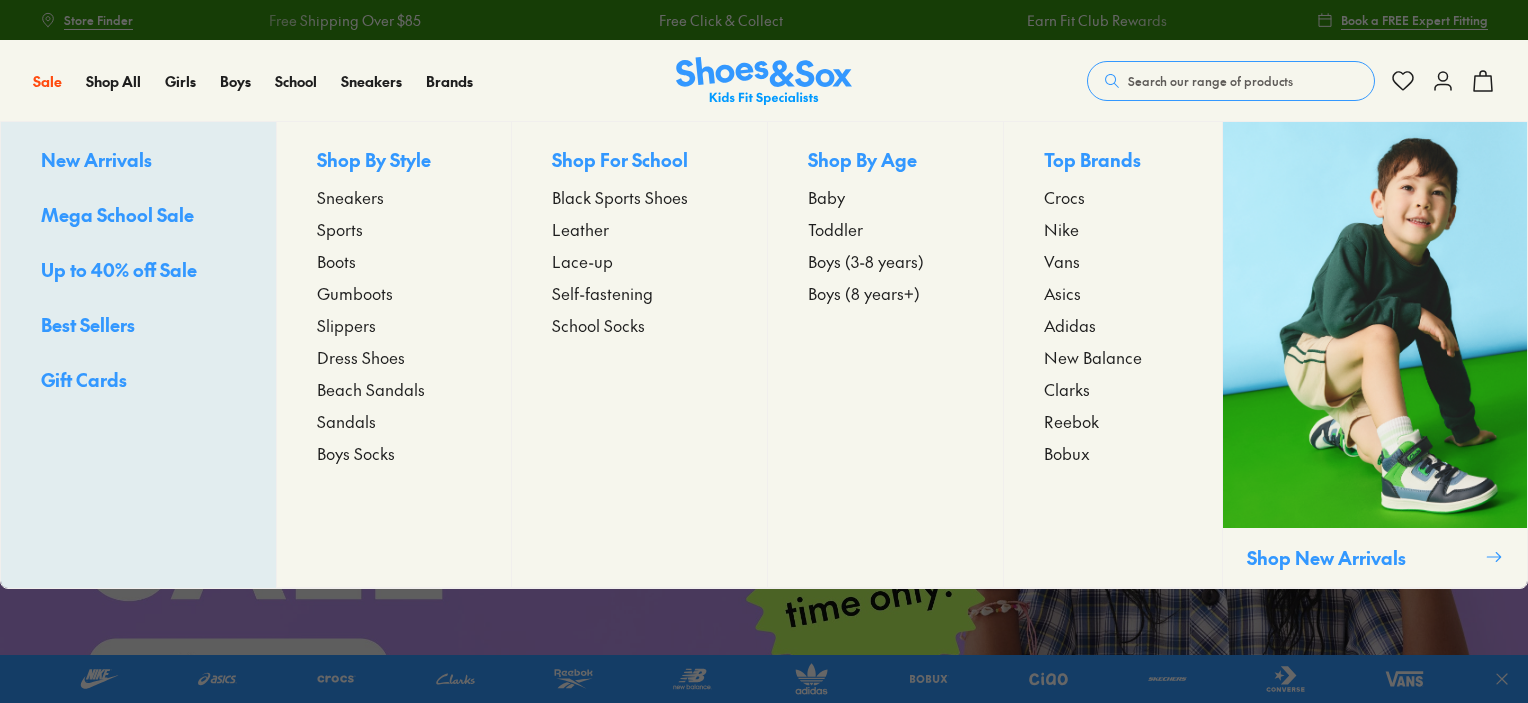 scroll, scrollTop: 0, scrollLeft: 0, axis: both 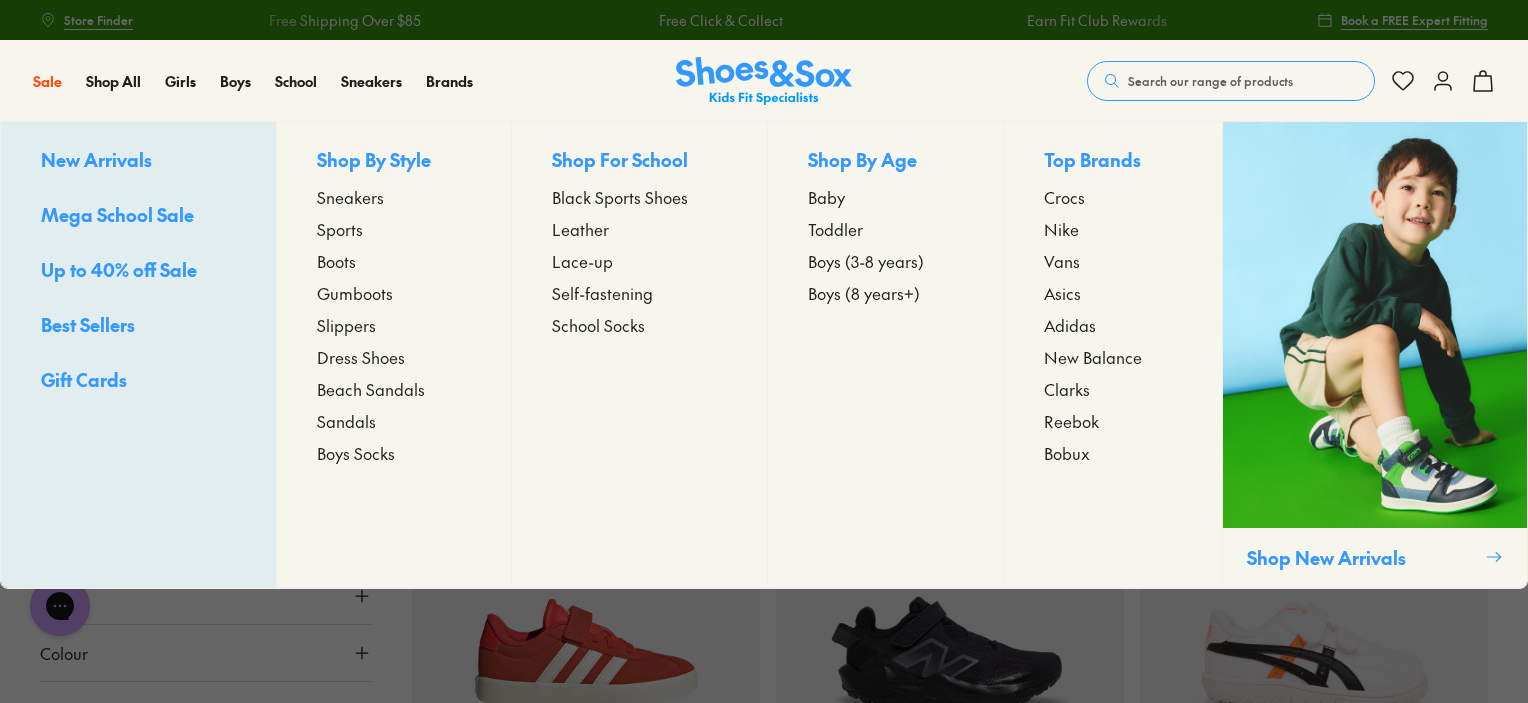click on "Sneakers" at bounding box center [350, 197] 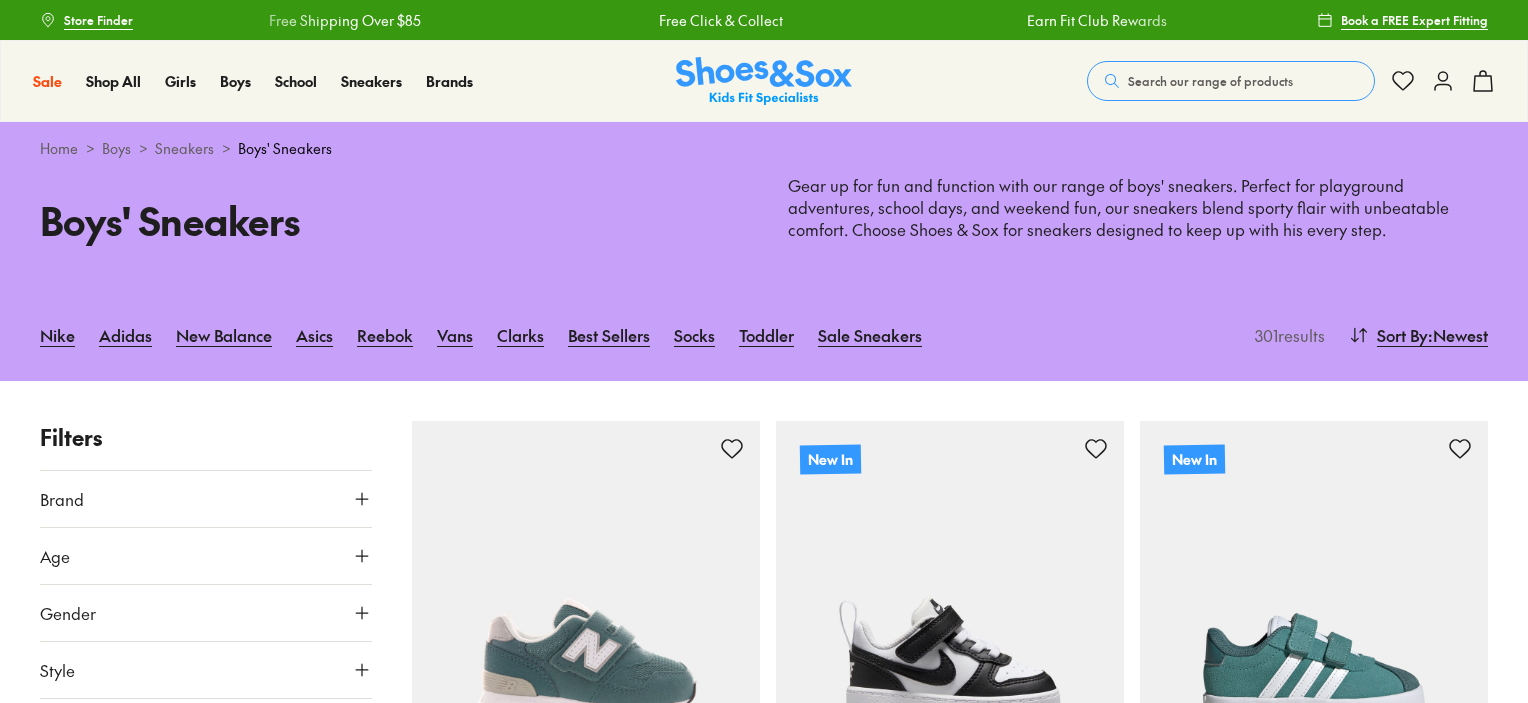 scroll, scrollTop: 0, scrollLeft: 0, axis: both 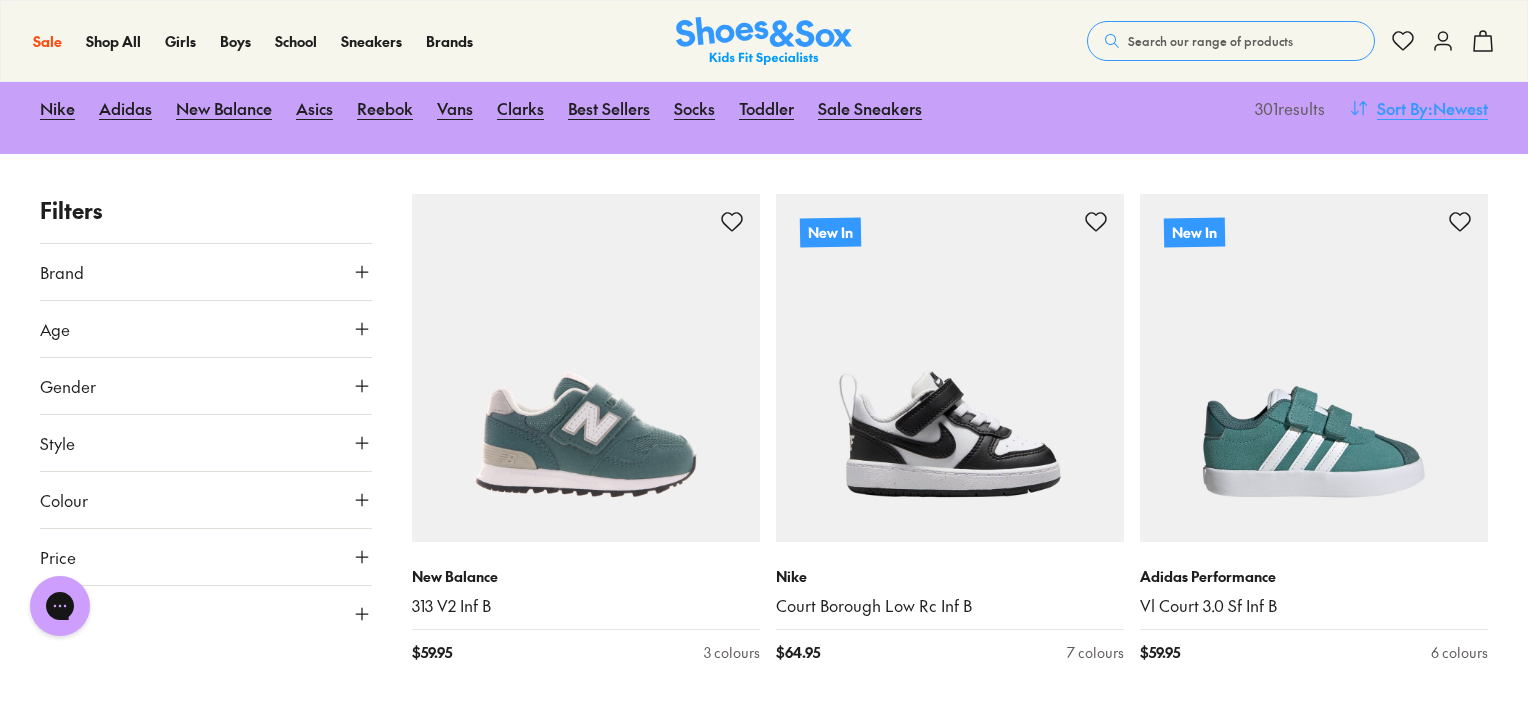 click 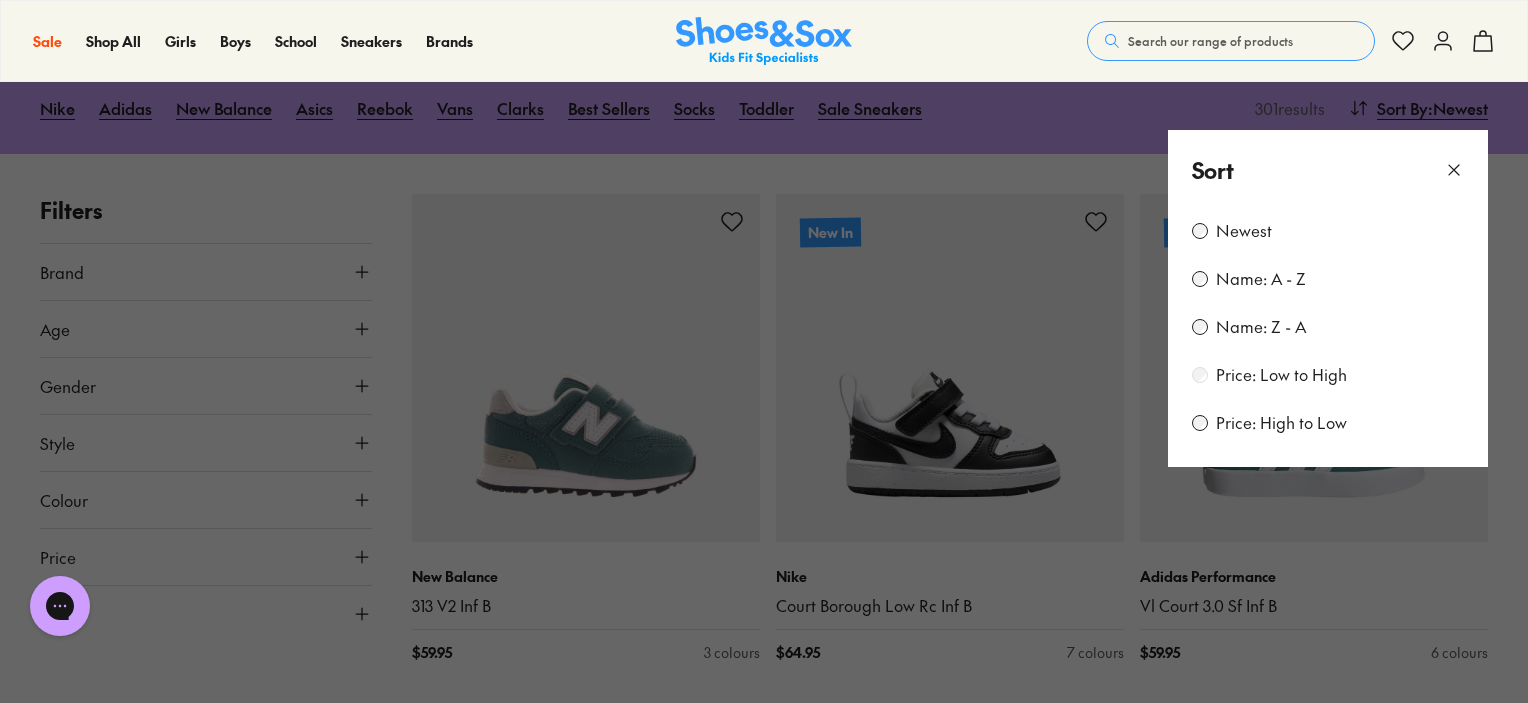 scroll, scrollTop: 36, scrollLeft: 0, axis: vertical 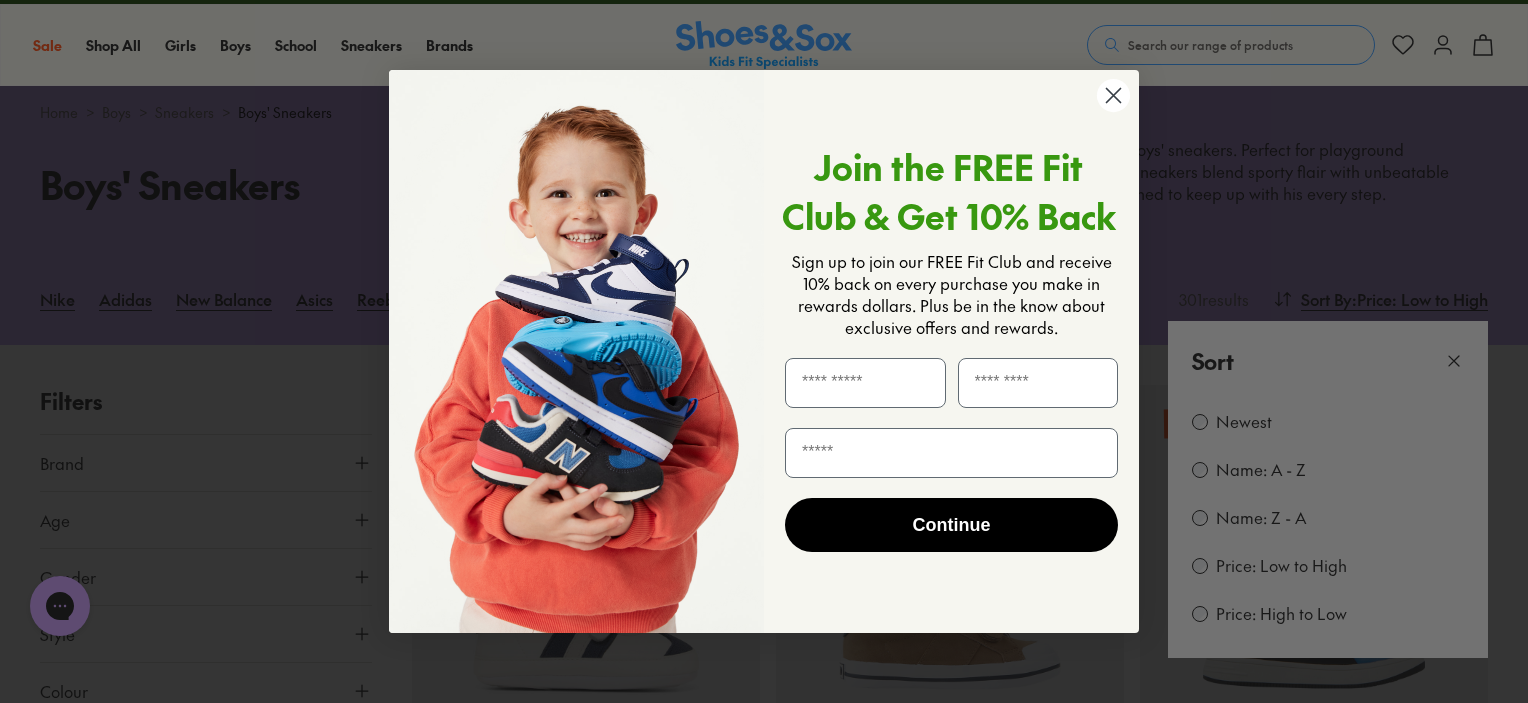 click 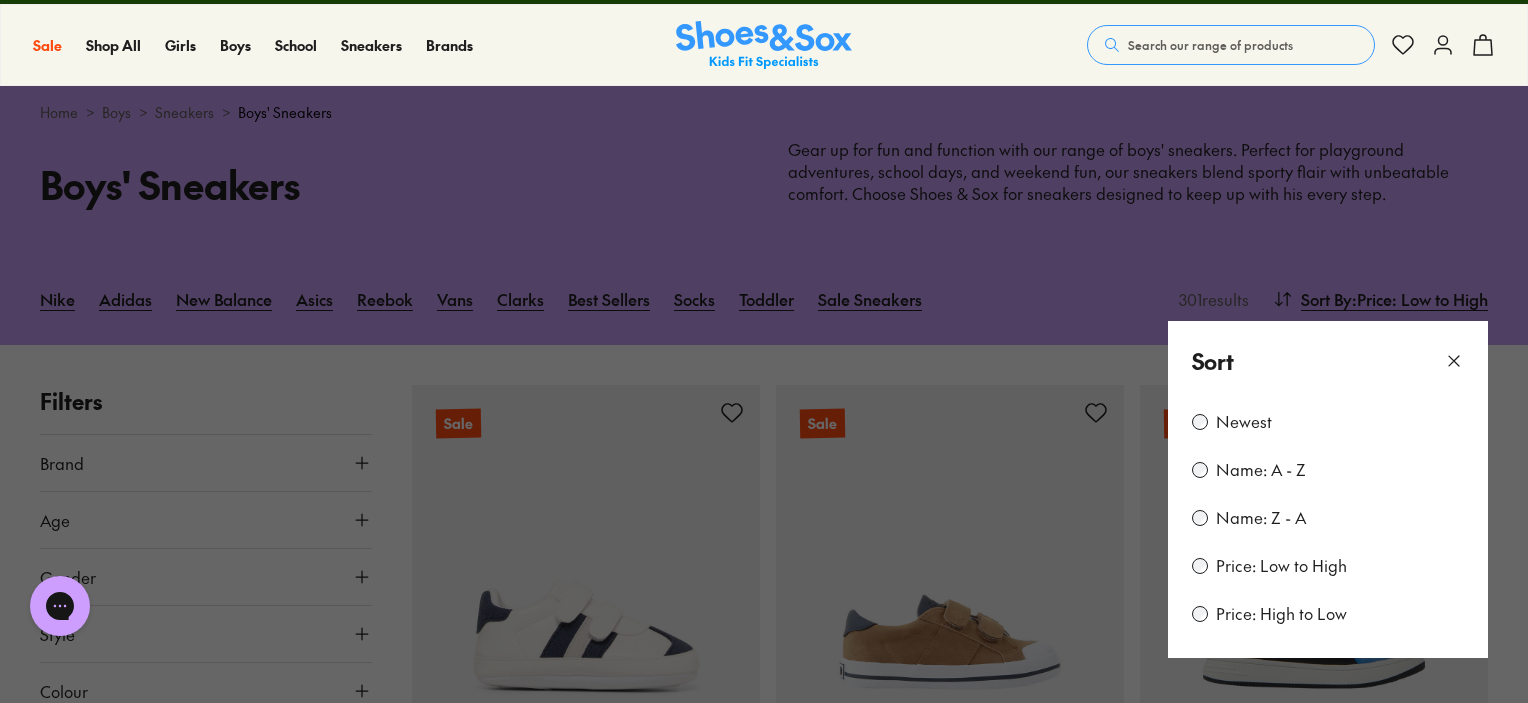 click 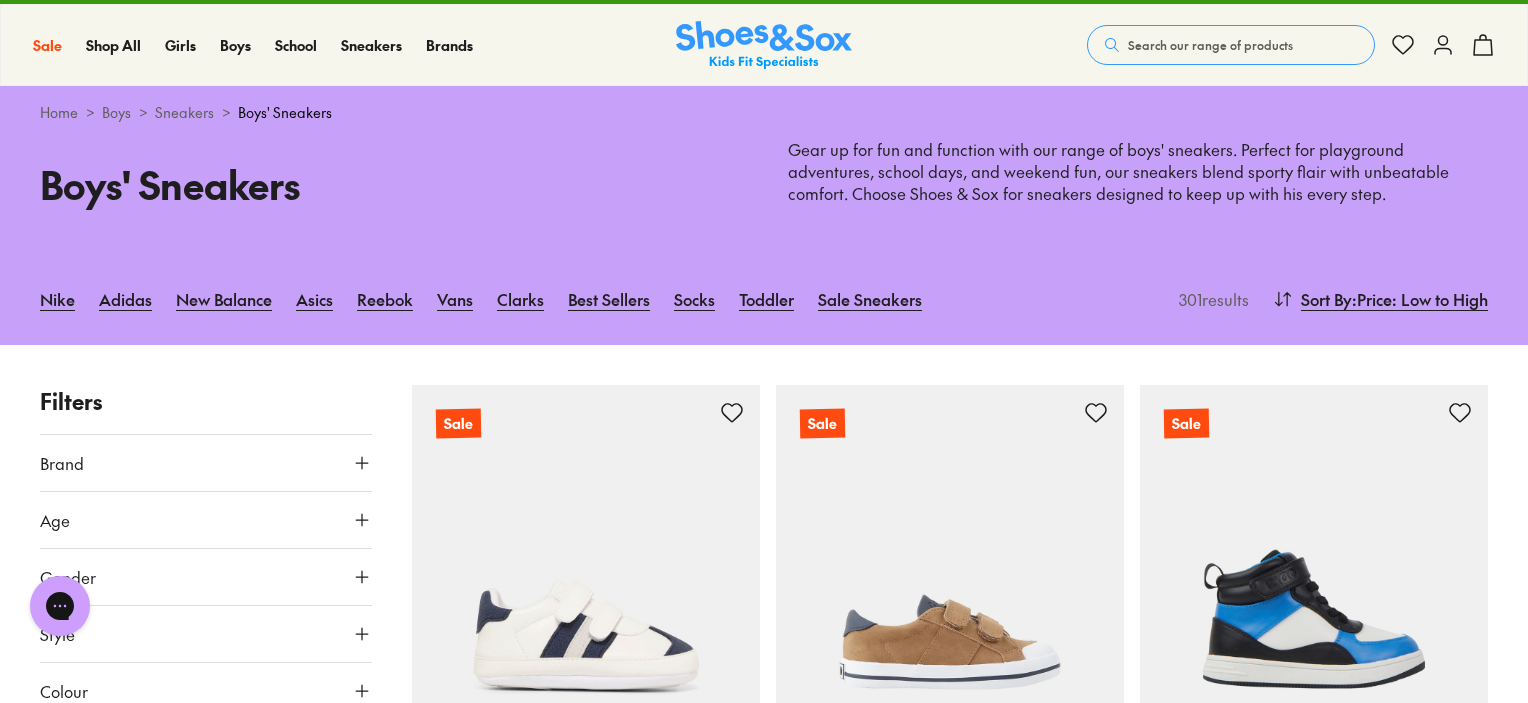 type 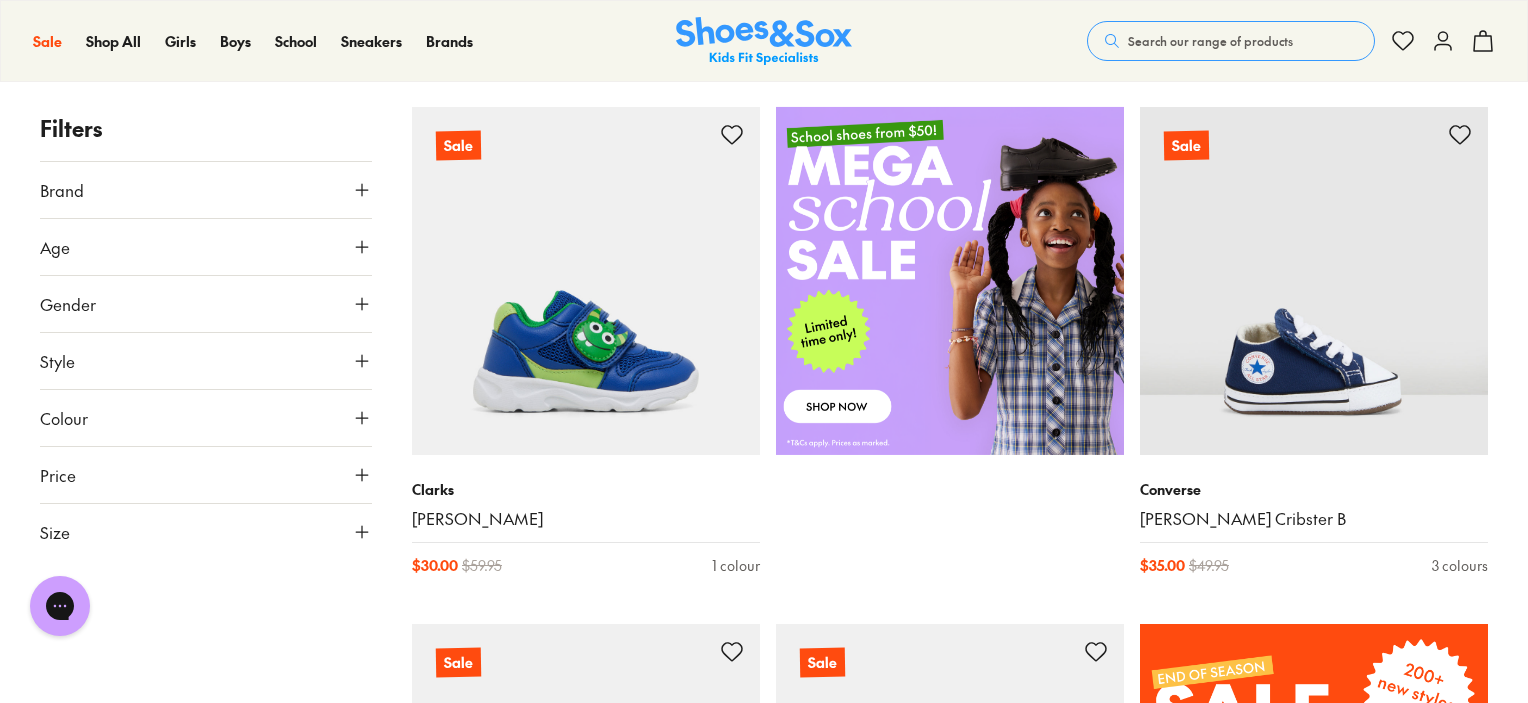scroll, scrollTop: 876, scrollLeft: 0, axis: vertical 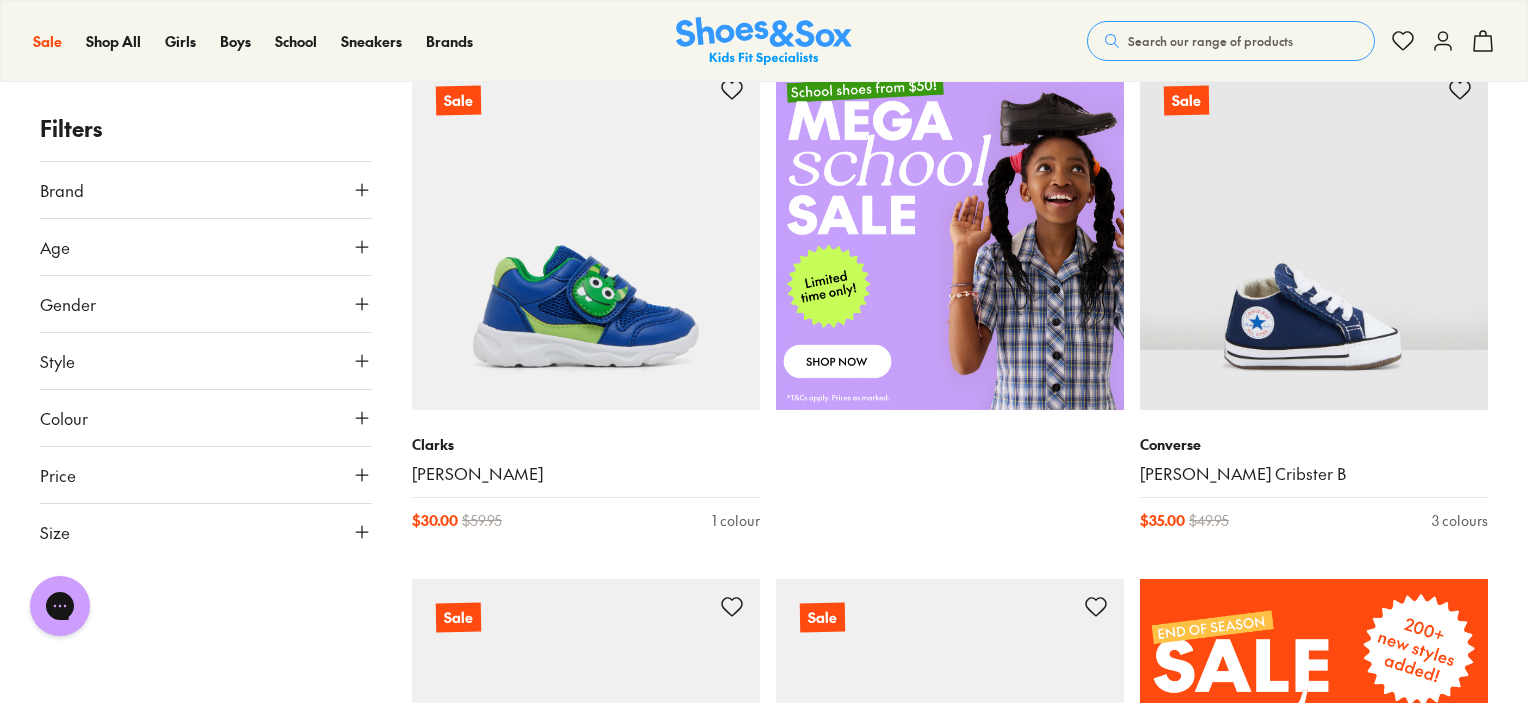 click 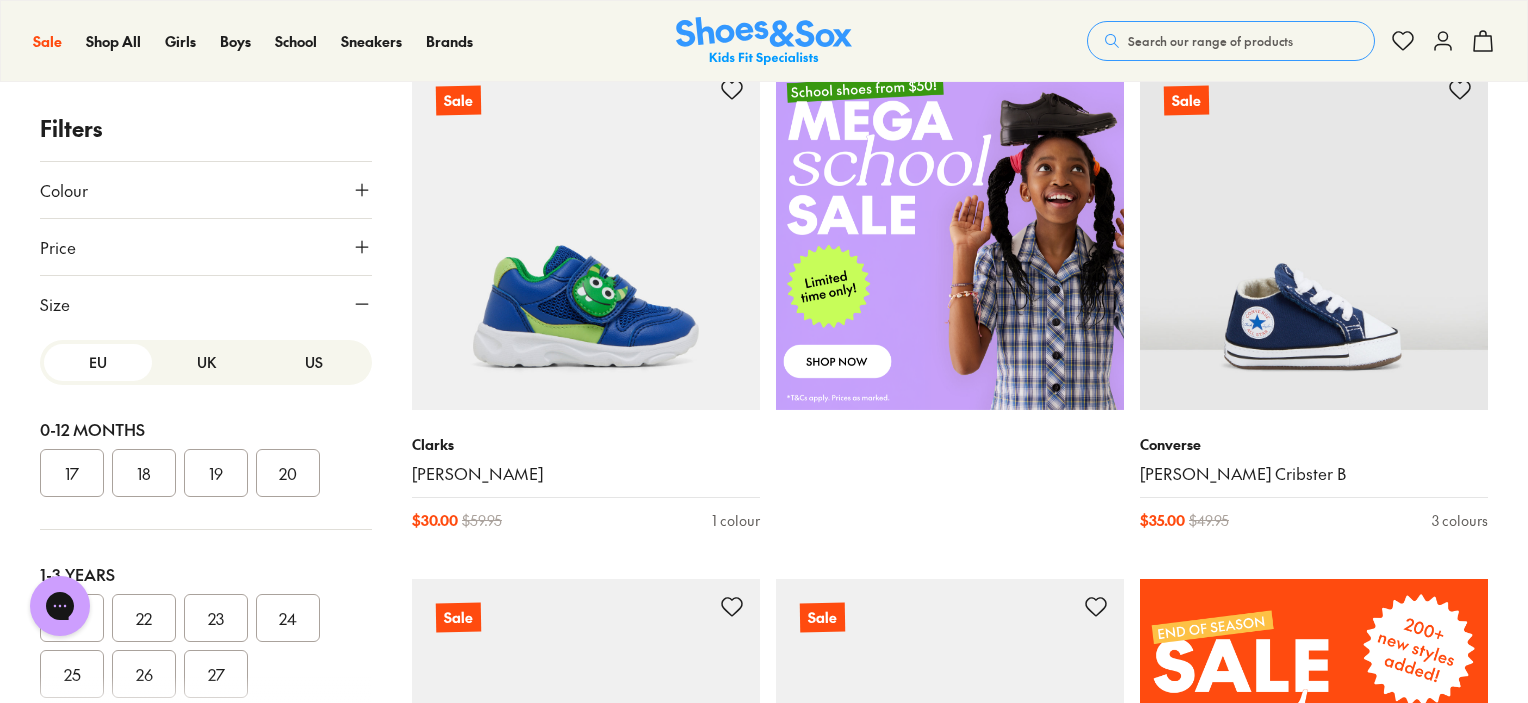 scroll, scrollTop: 239, scrollLeft: 0, axis: vertical 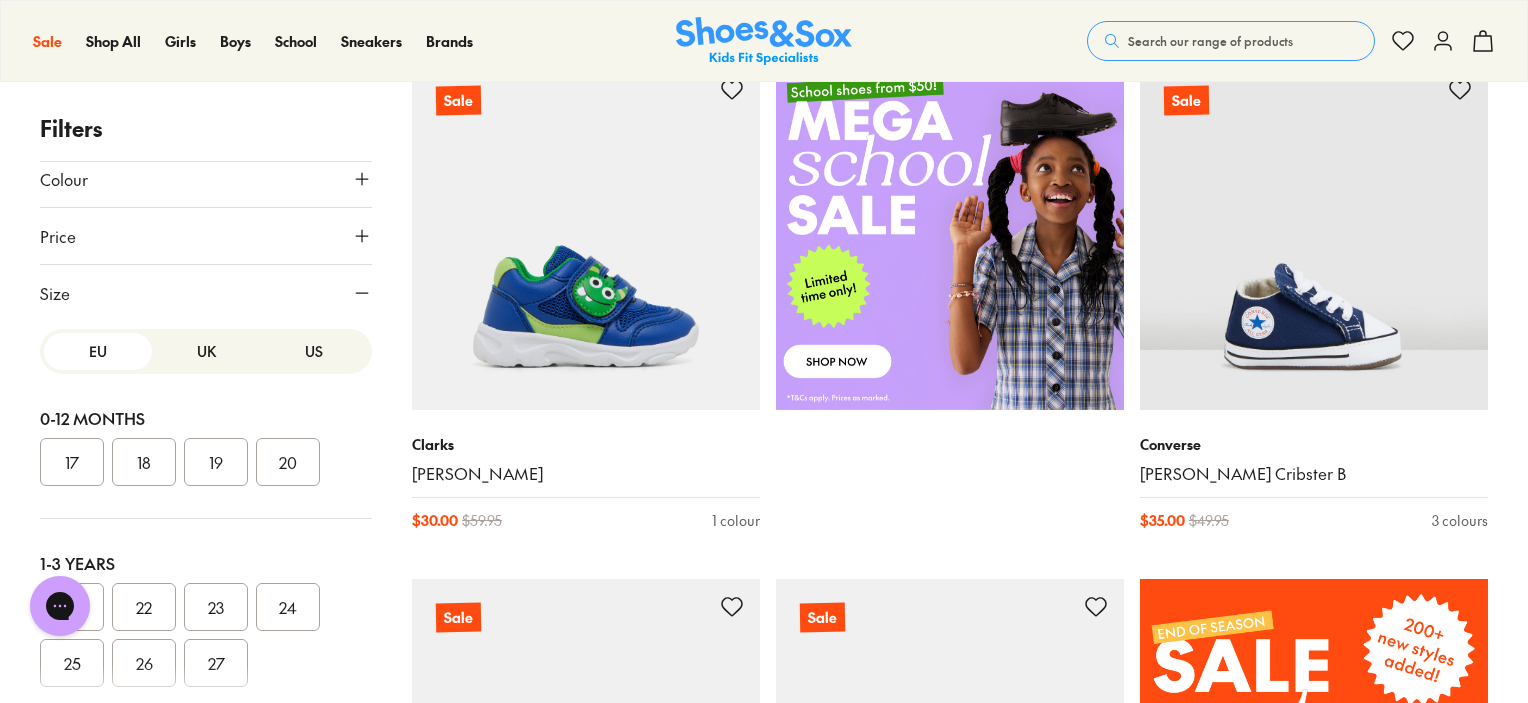 click at bounding box center (206, 685) 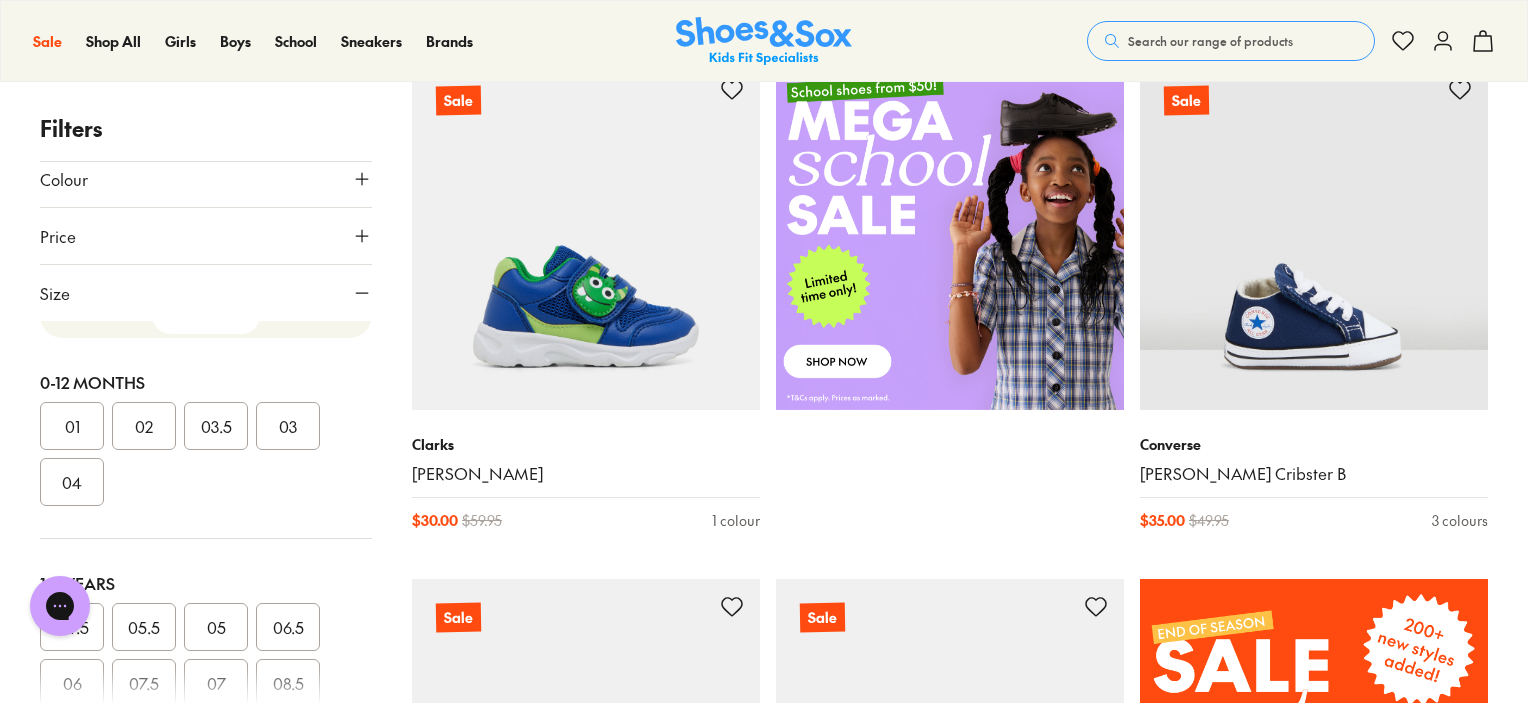 scroll, scrollTop: 0, scrollLeft: 0, axis: both 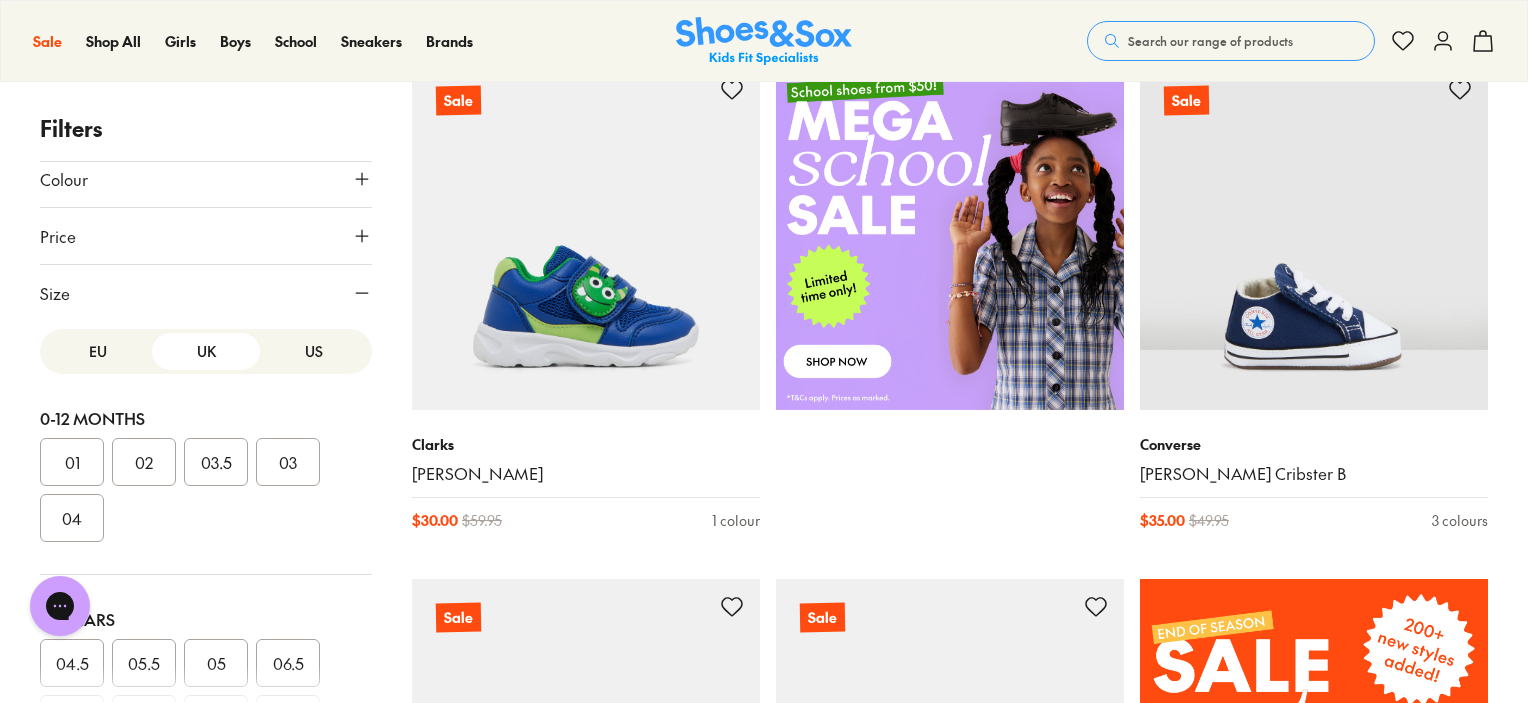 click on "EU" at bounding box center [98, 351] 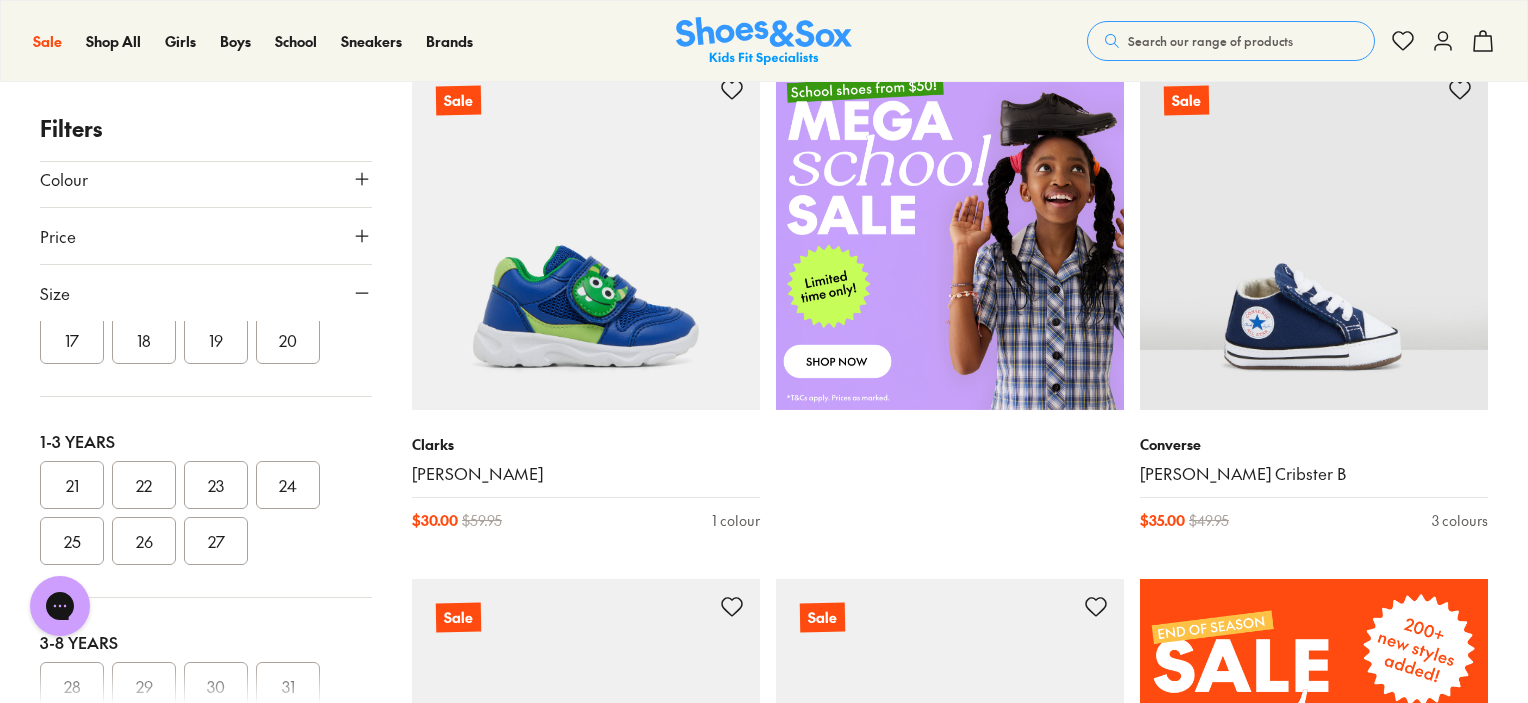 scroll, scrollTop: 123, scrollLeft: 0, axis: vertical 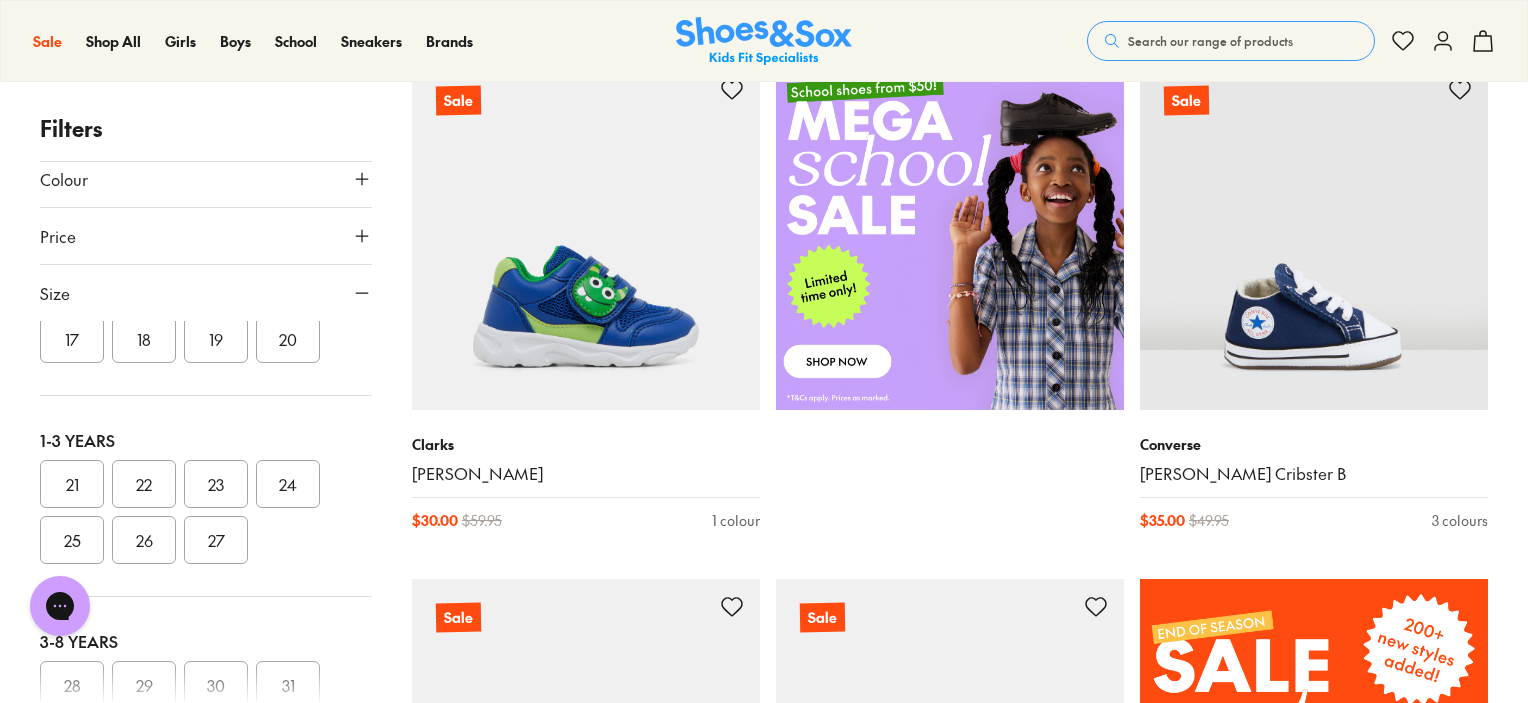 click on "25" at bounding box center [72, 540] 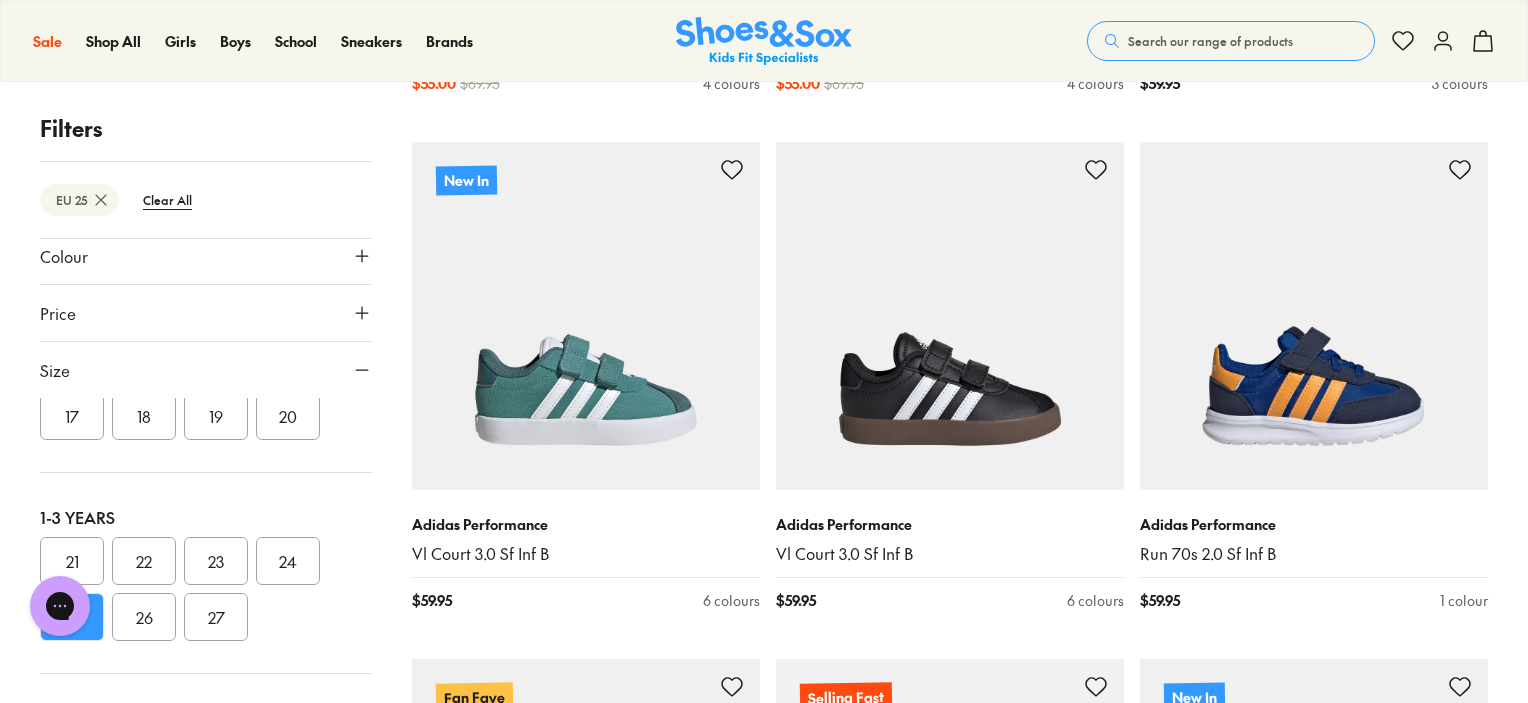 scroll, scrollTop: 3382, scrollLeft: 0, axis: vertical 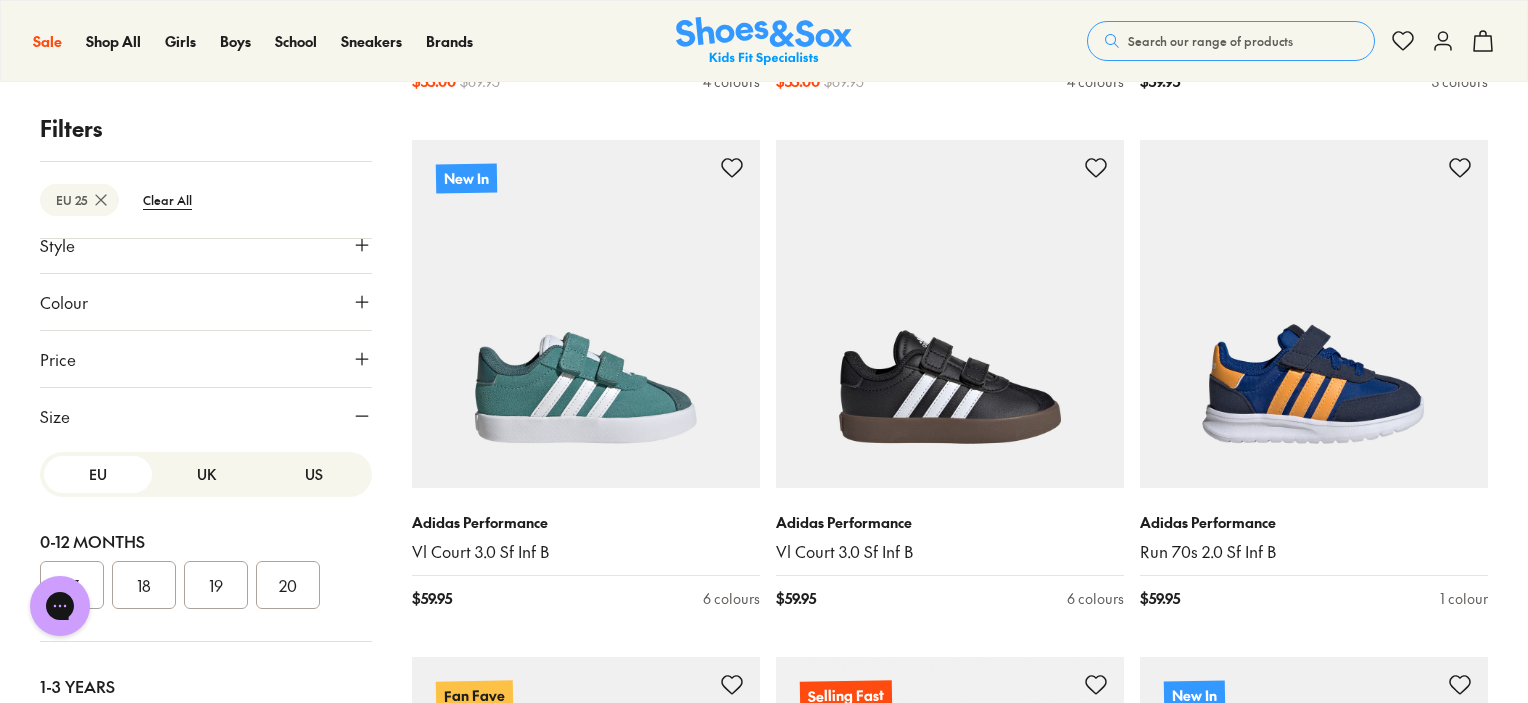 click on "US" at bounding box center (314, 474) 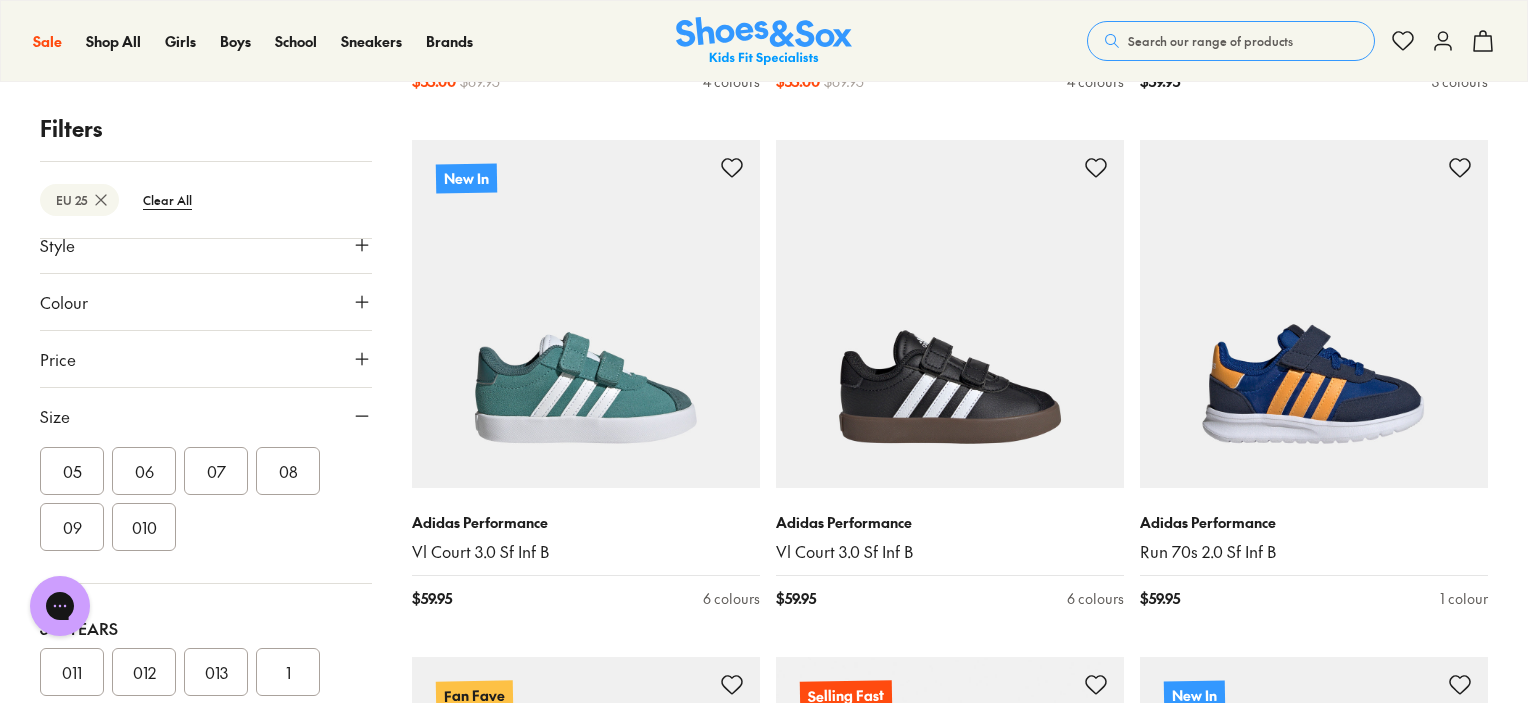 scroll, scrollTop: 260, scrollLeft: 0, axis: vertical 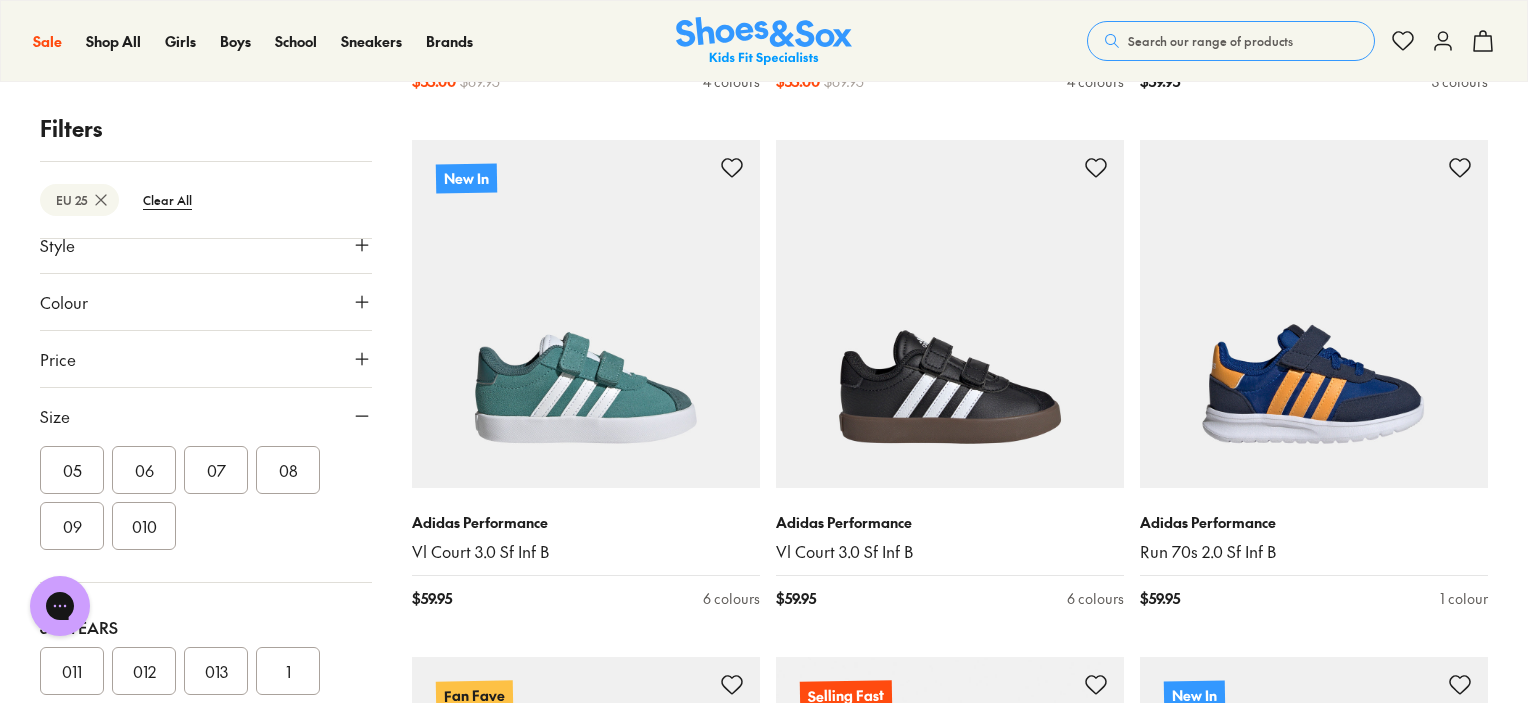 click on "09" at bounding box center [72, 526] 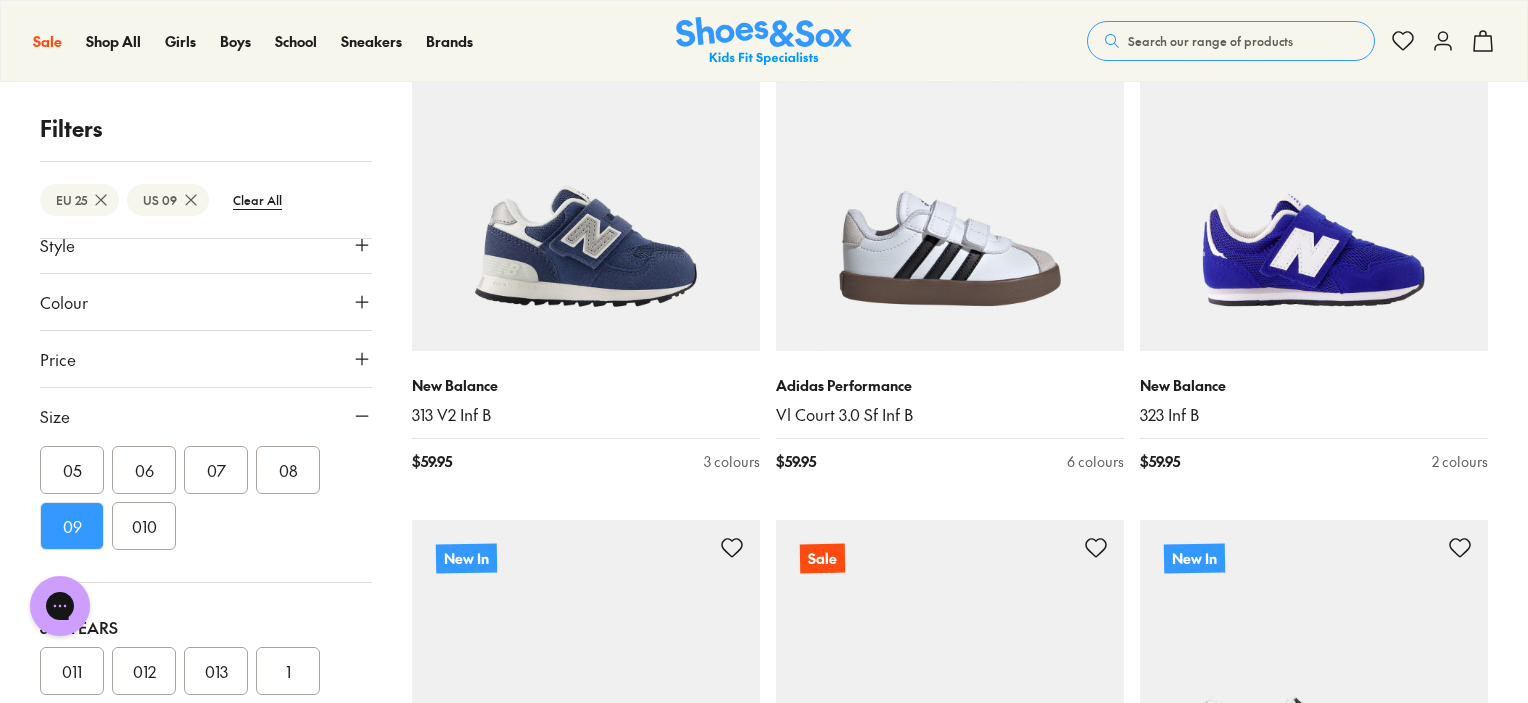 scroll, scrollTop: 4034, scrollLeft: 0, axis: vertical 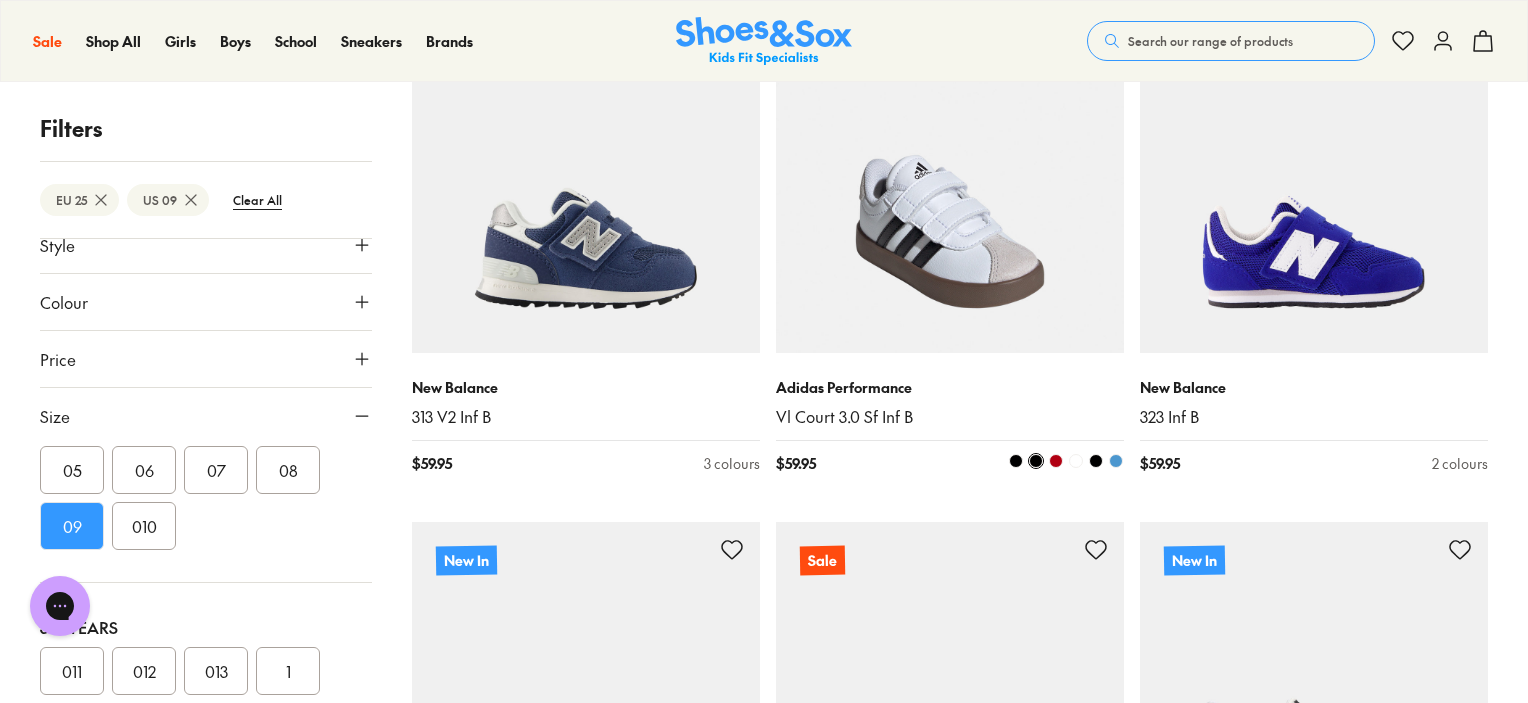 click at bounding box center [1056, 461] 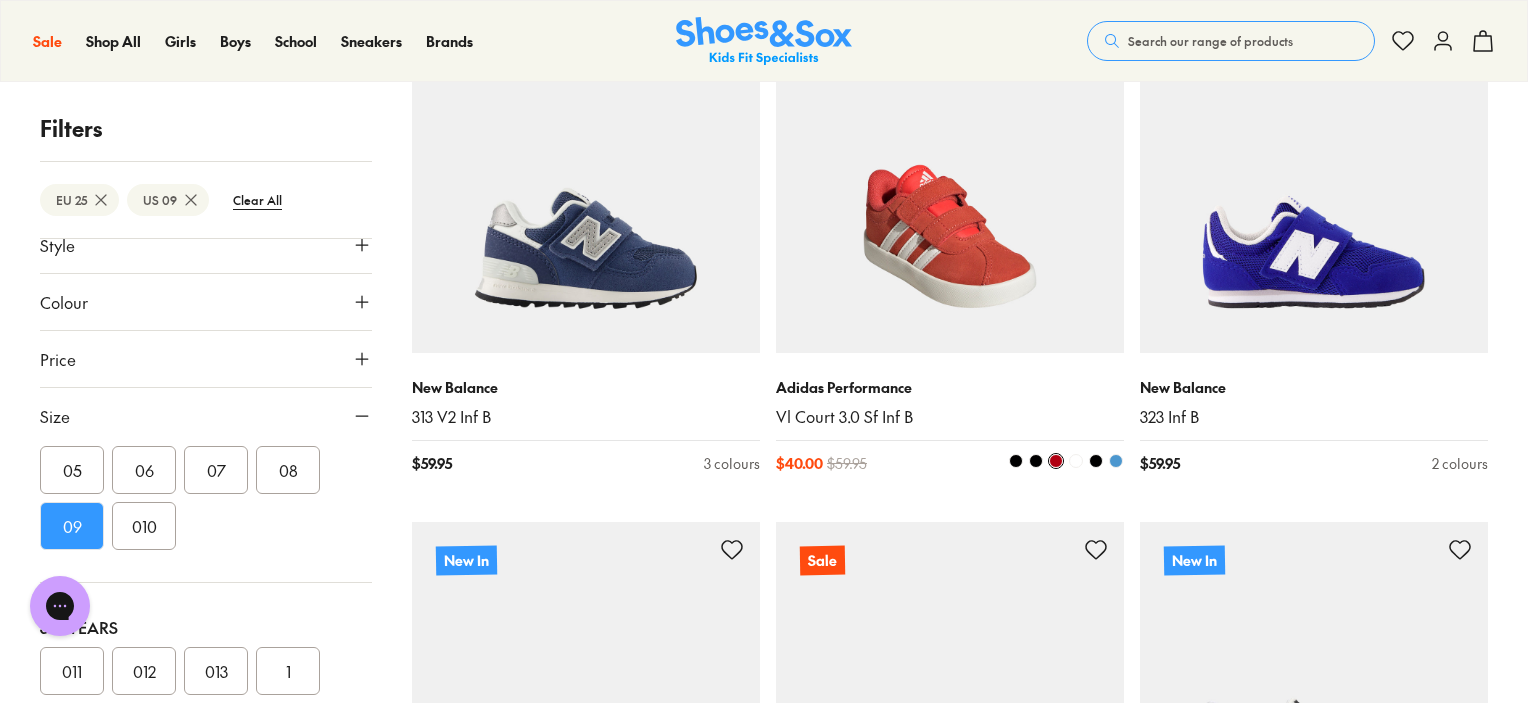 click at bounding box center [950, 179] 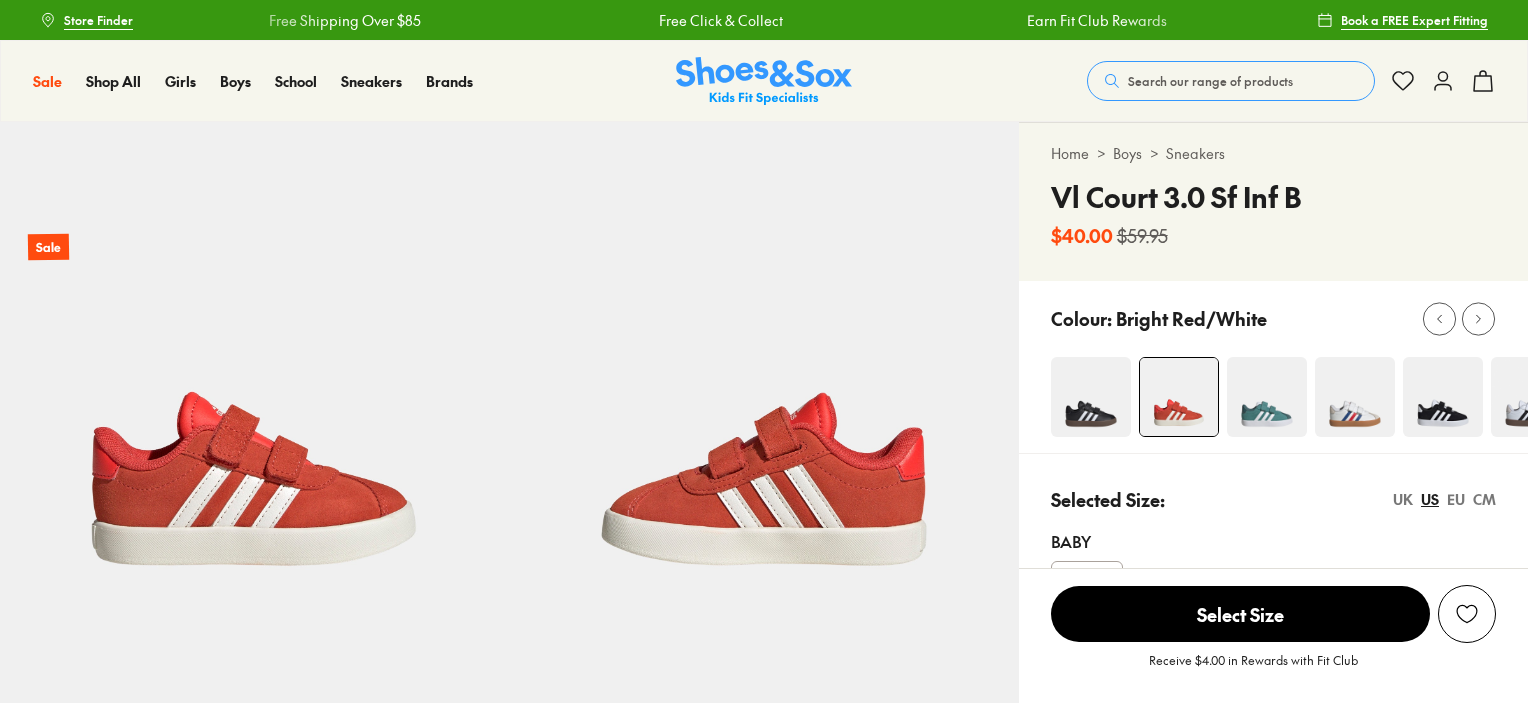 scroll, scrollTop: 319, scrollLeft: 0, axis: vertical 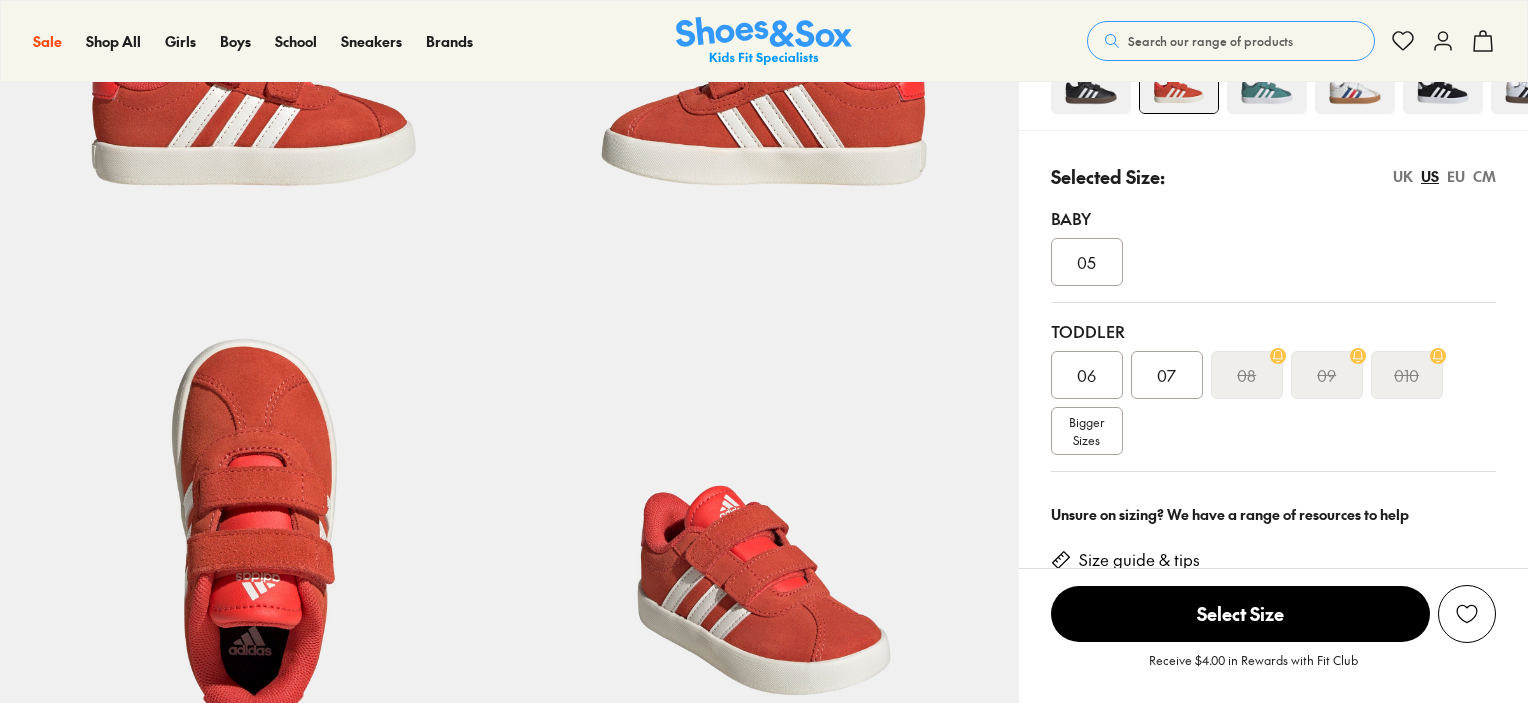 select on "*" 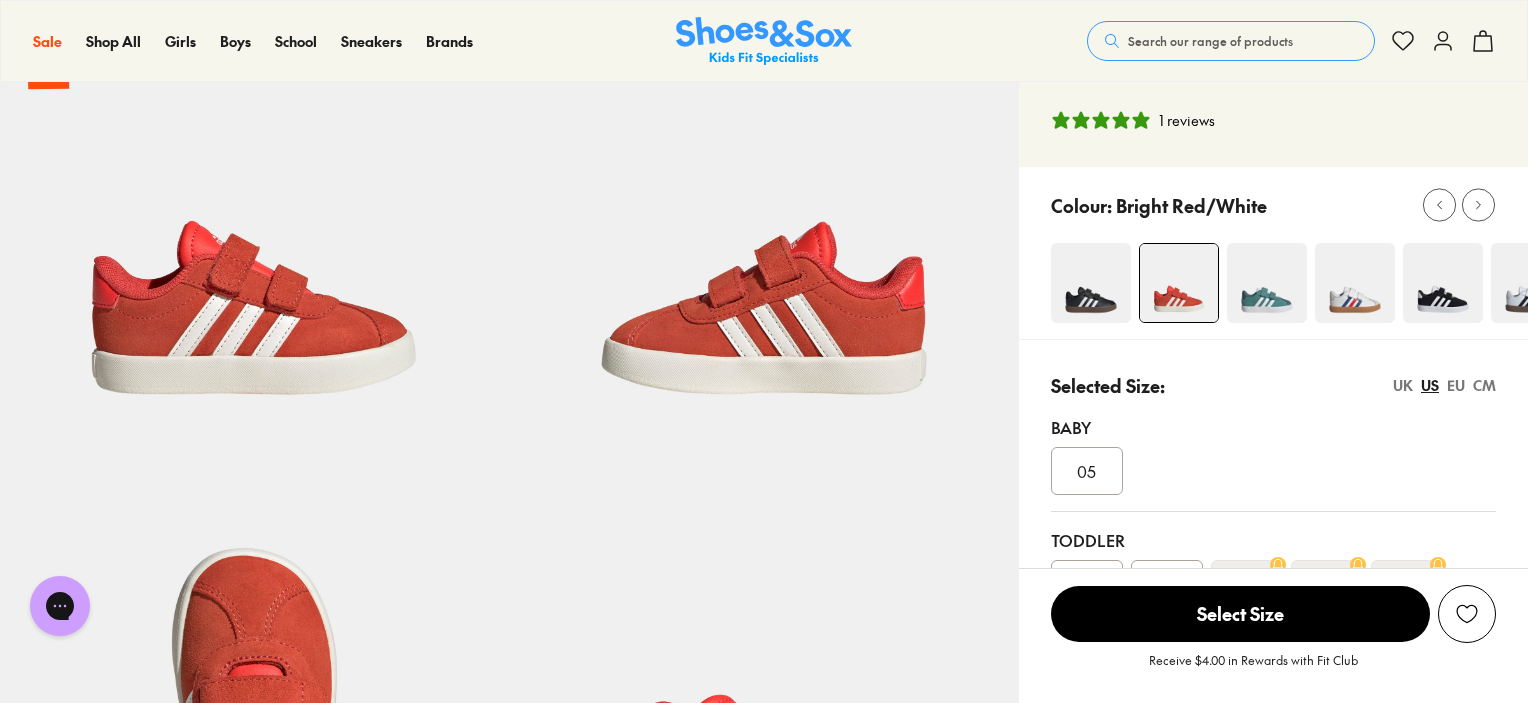 scroll, scrollTop: 163, scrollLeft: 0, axis: vertical 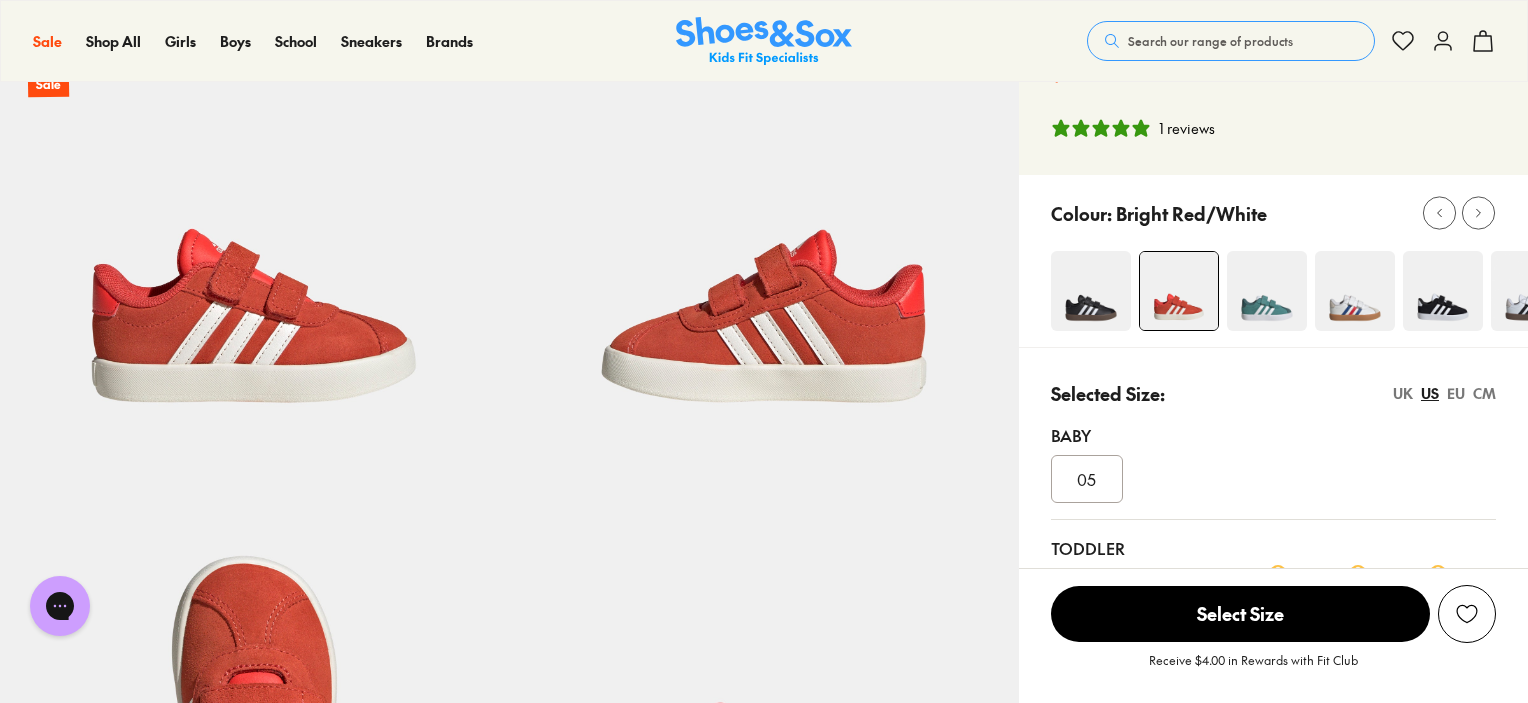 click at bounding box center (1267, 291) 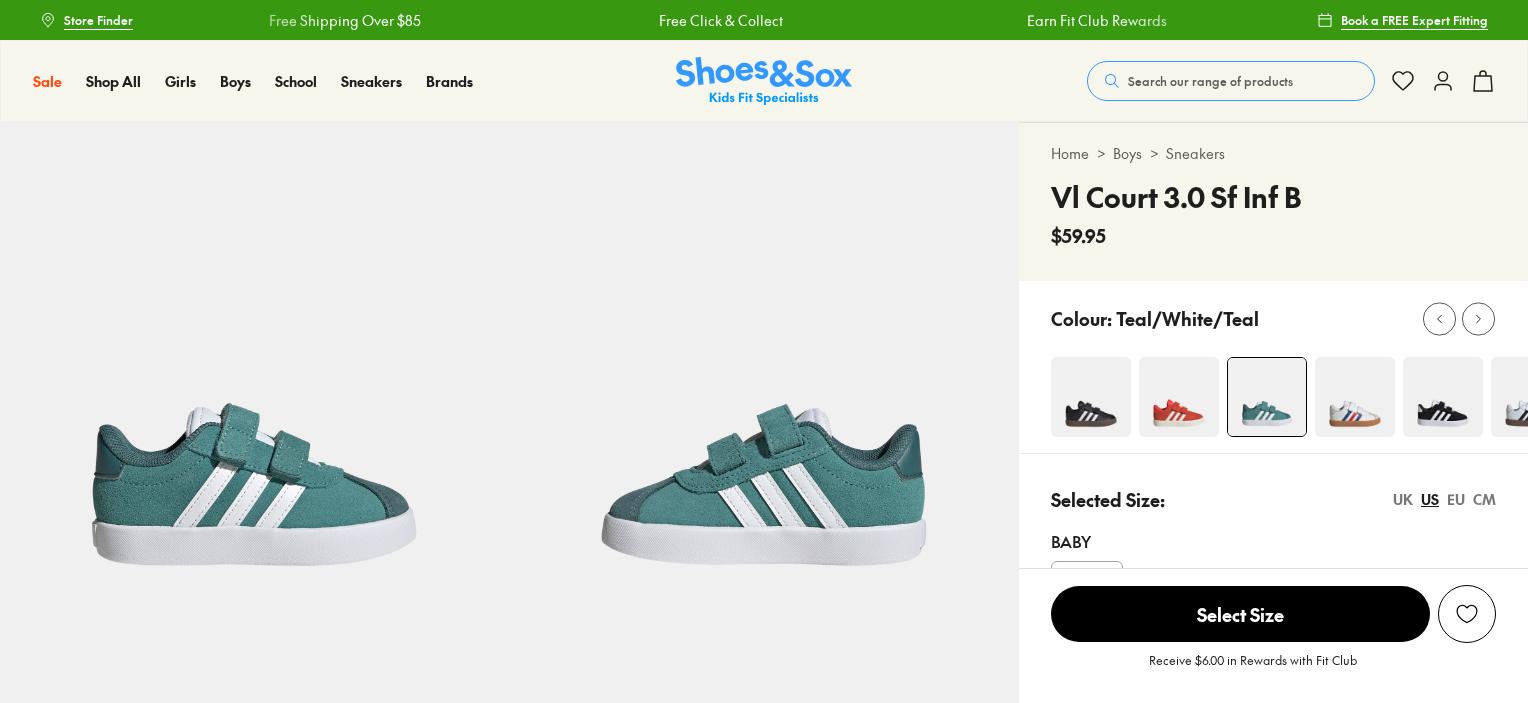 scroll, scrollTop: 0, scrollLeft: 0, axis: both 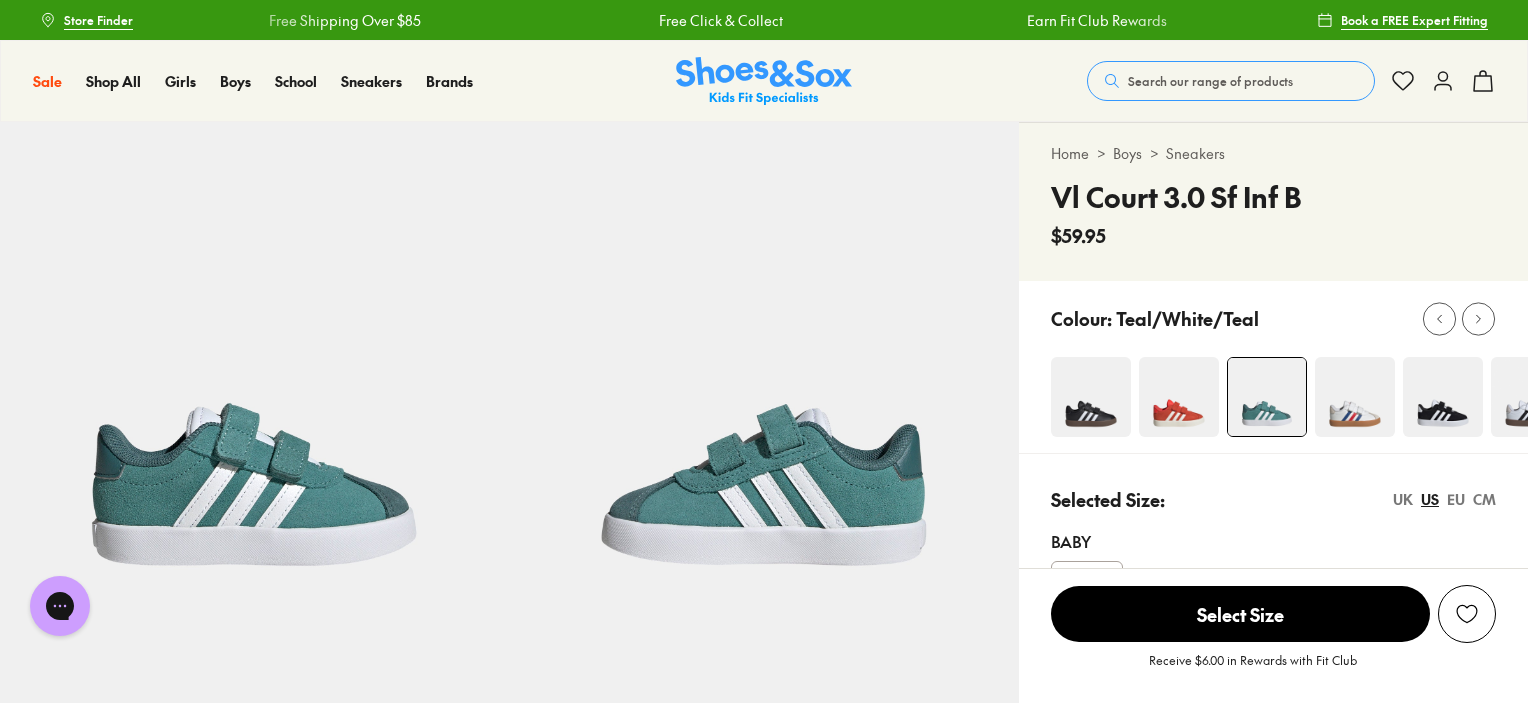 click at bounding box center [1355, 397] 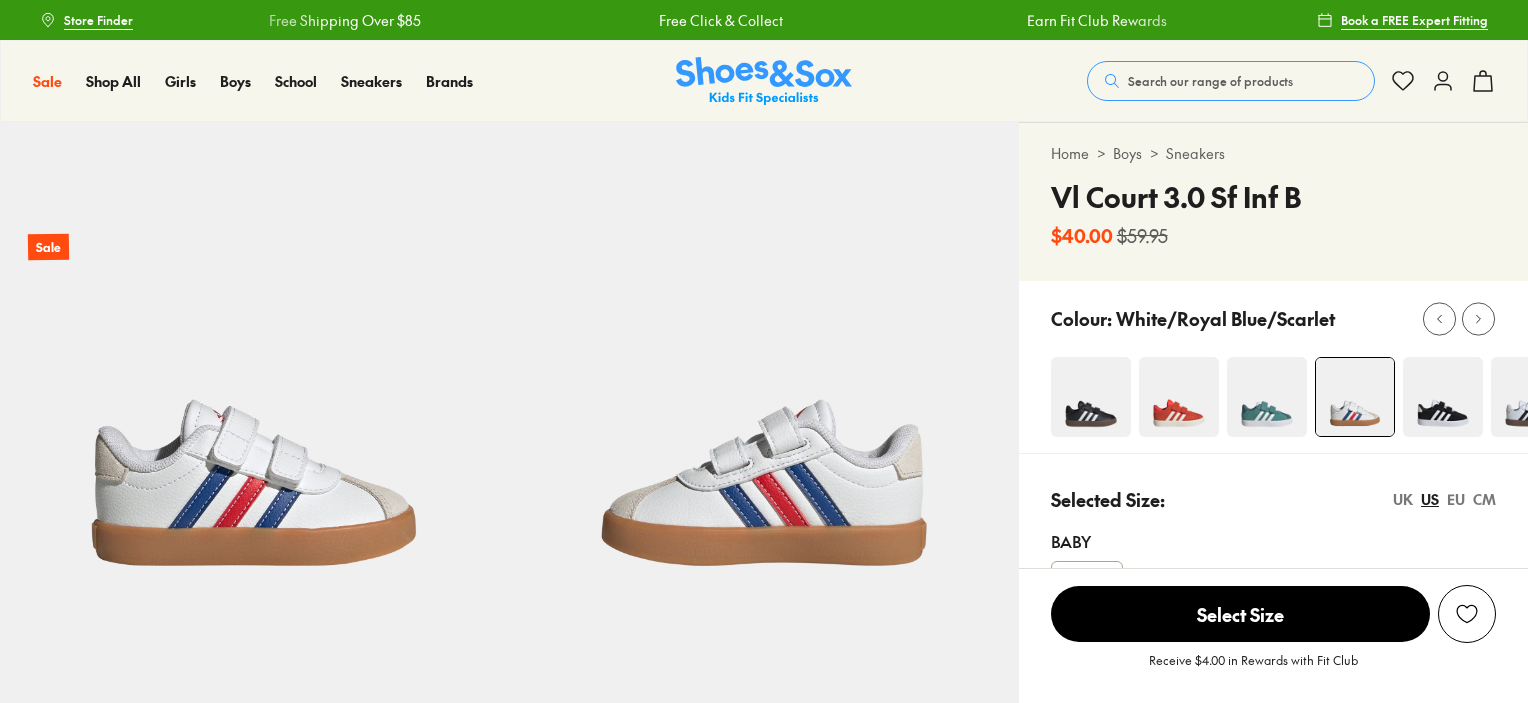 scroll, scrollTop: 0, scrollLeft: 0, axis: both 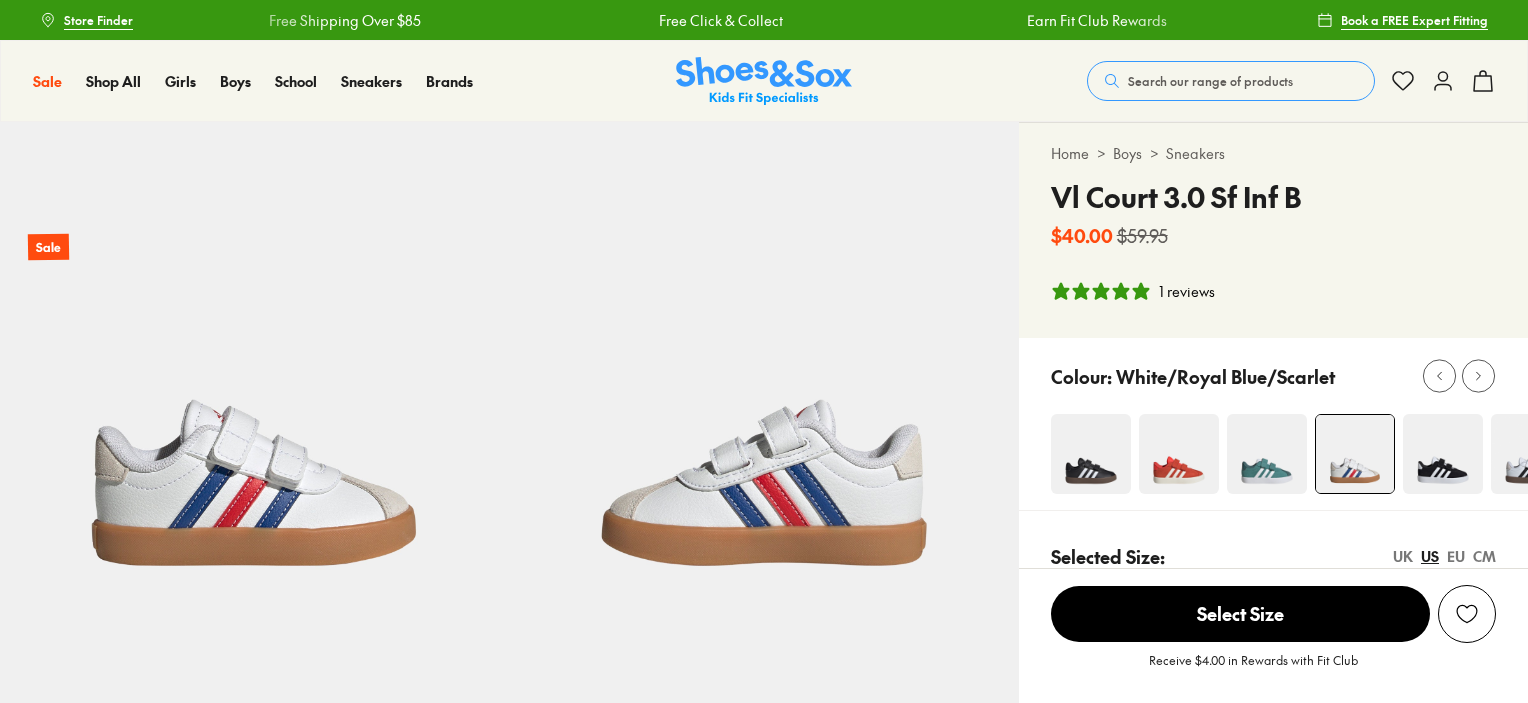 select on "*" 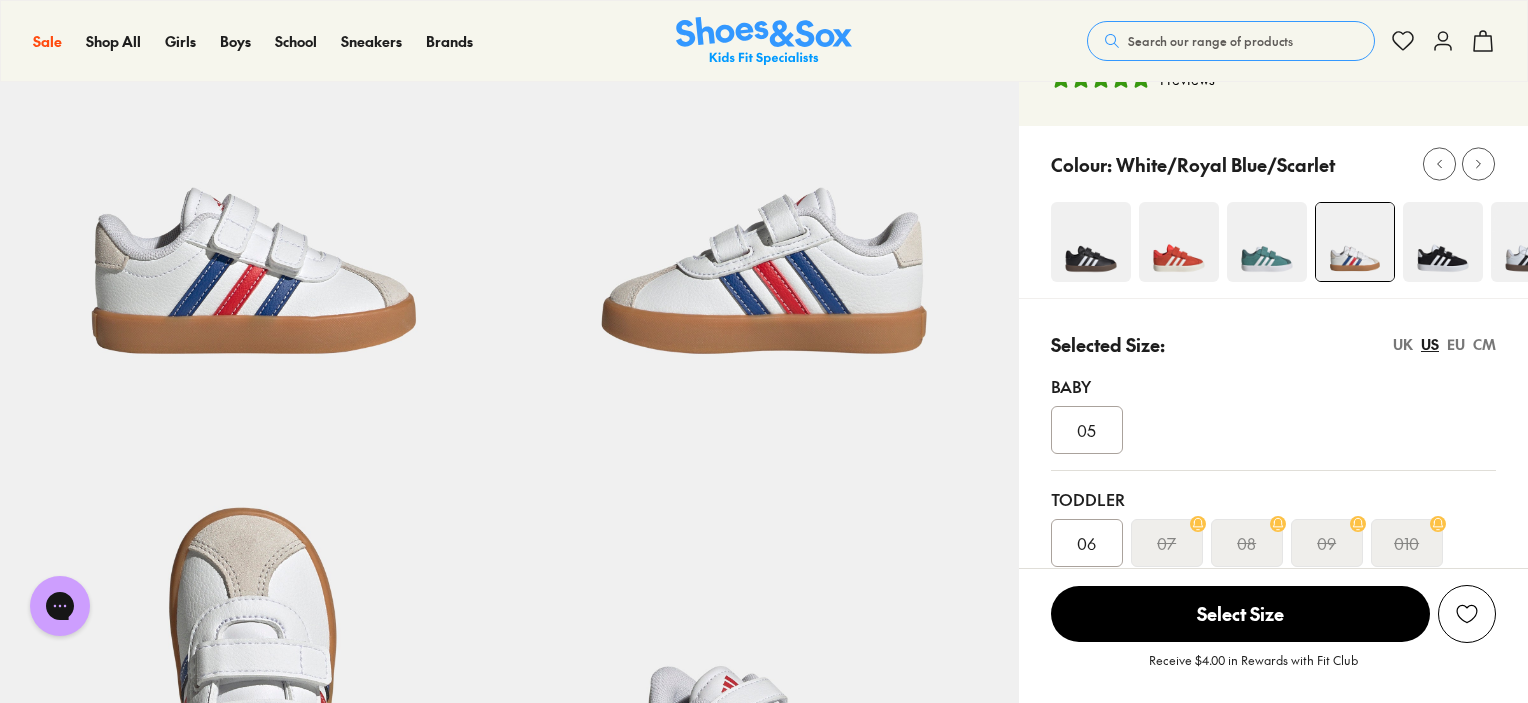 scroll, scrollTop: 146, scrollLeft: 0, axis: vertical 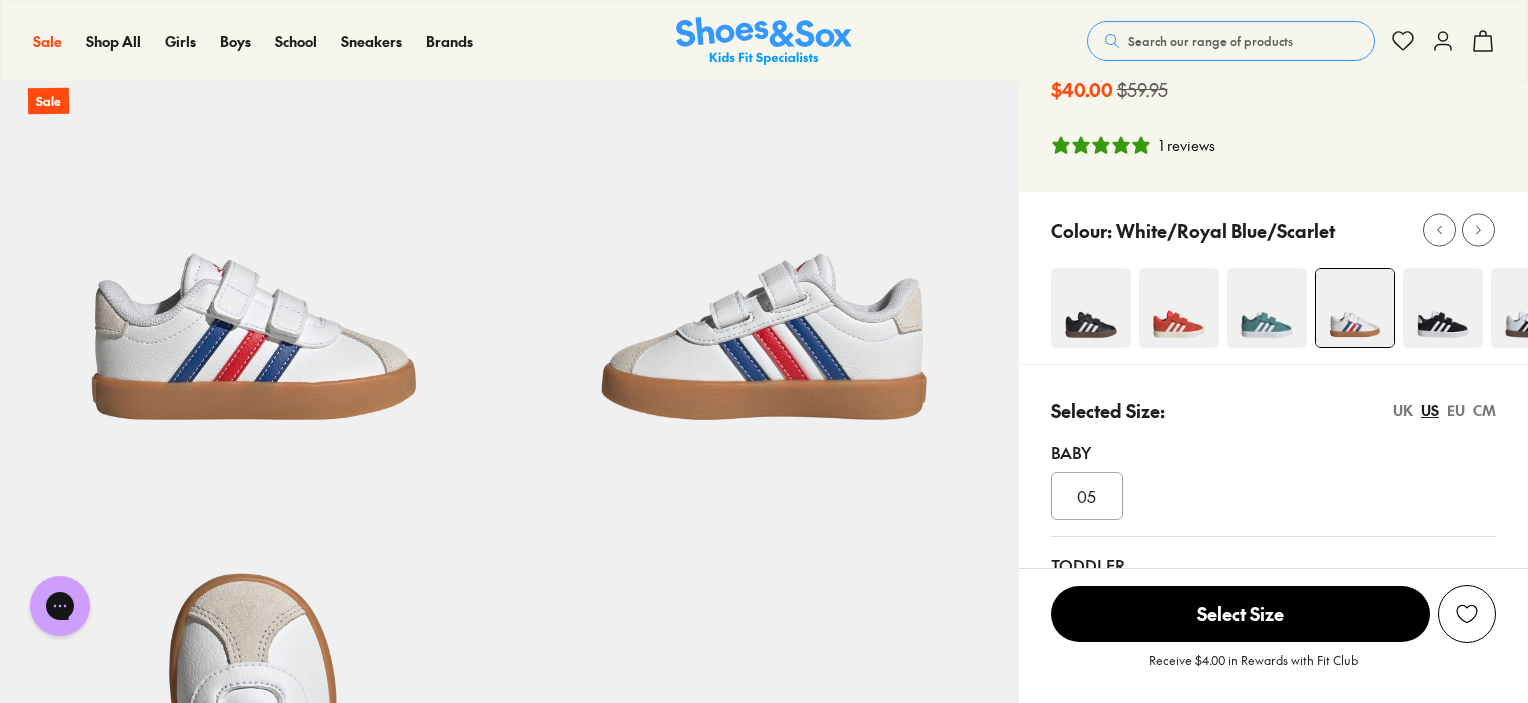 click at bounding box center (1531, 308) 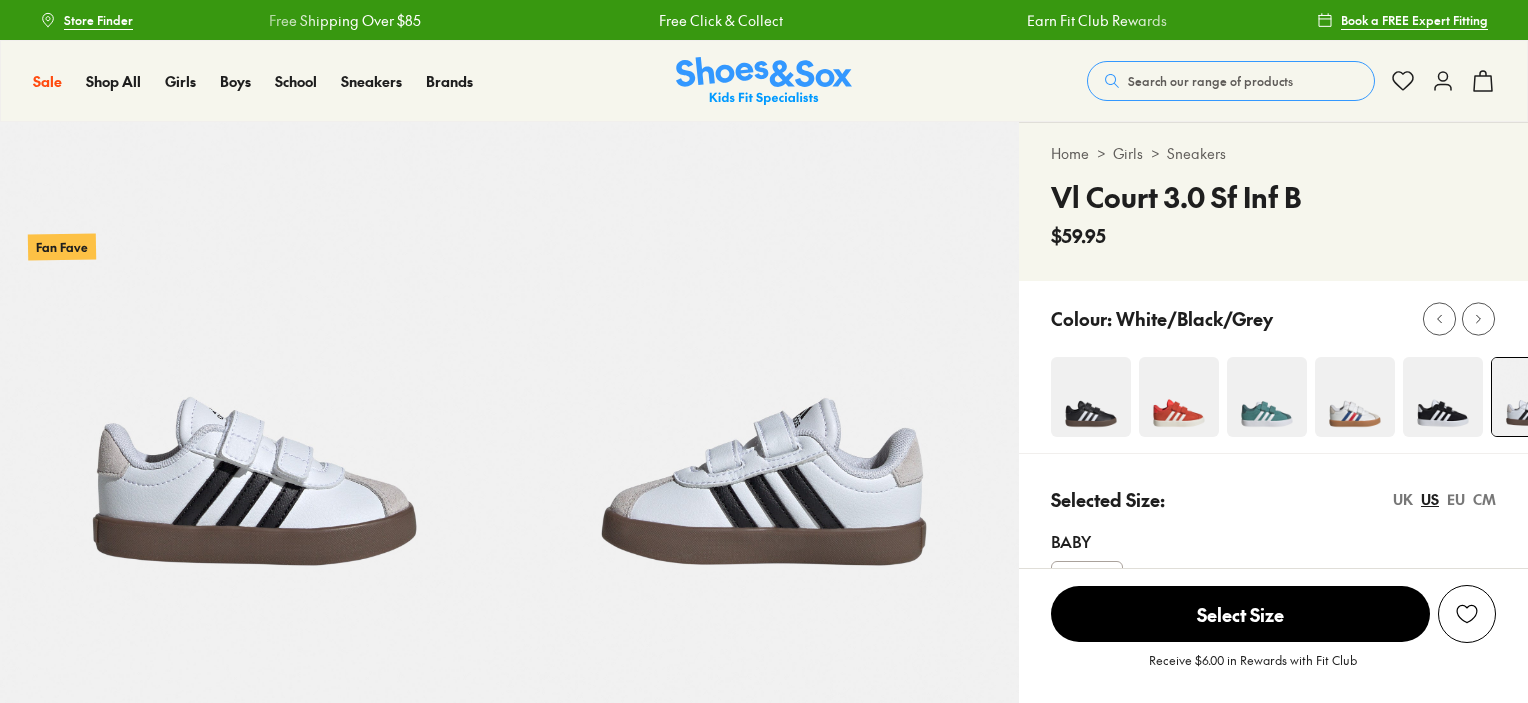 scroll, scrollTop: 380, scrollLeft: 0, axis: vertical 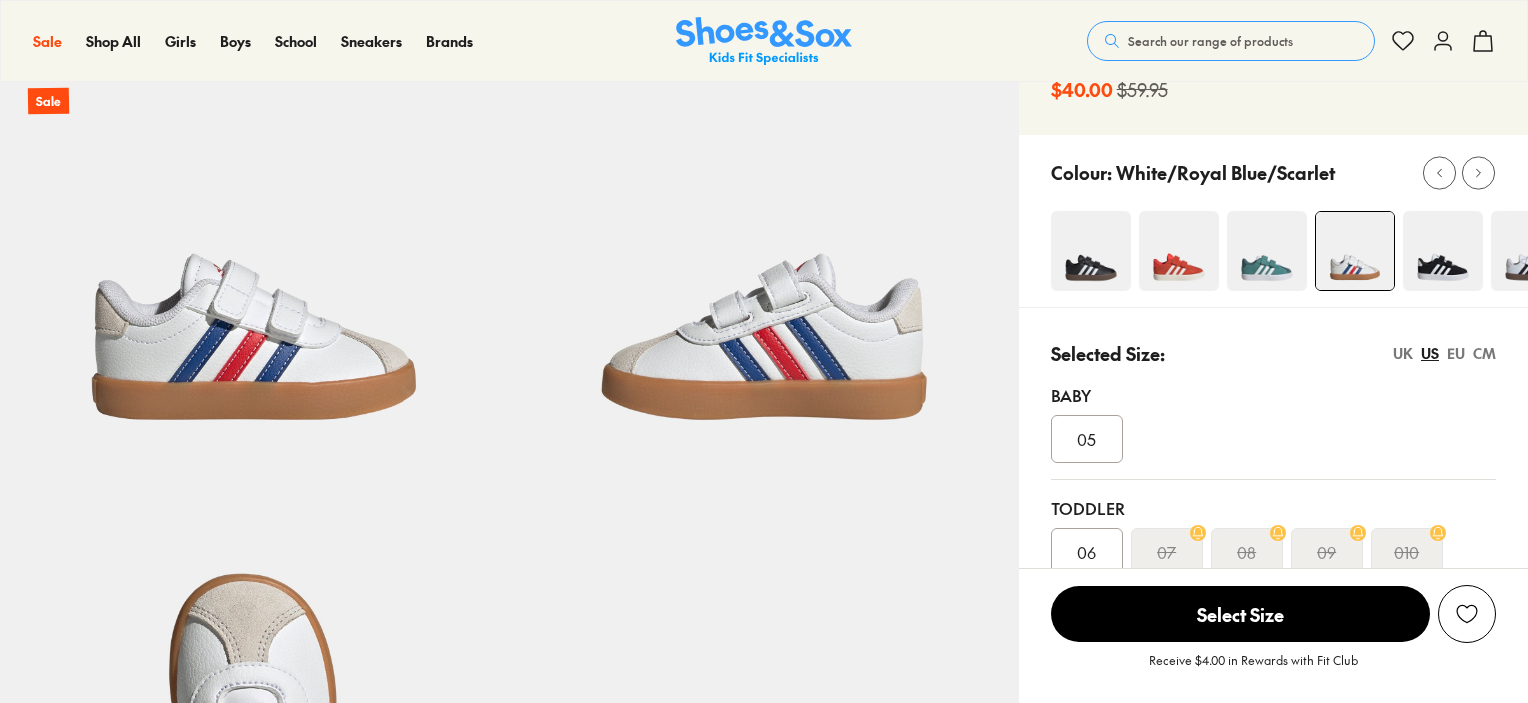 select on "*" 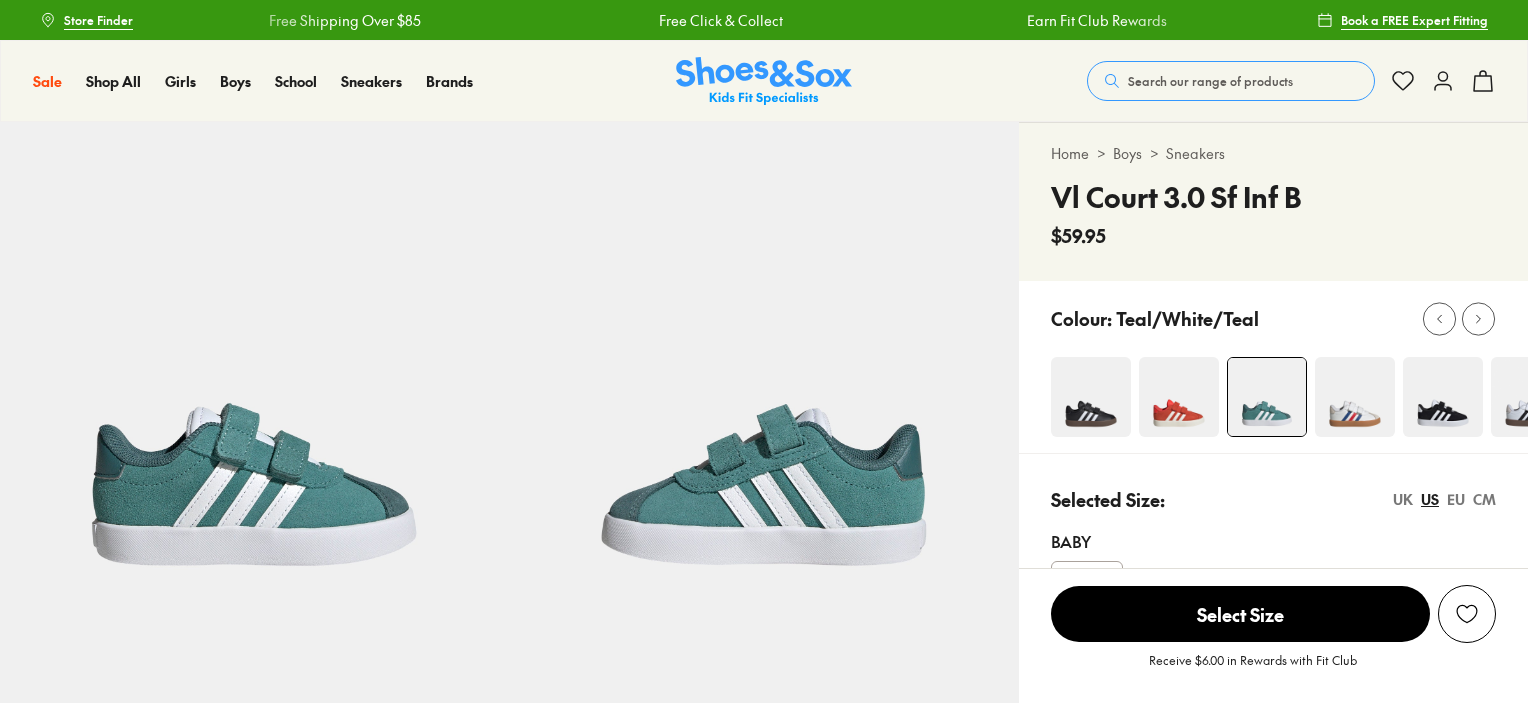 scroll, scrollTop: 0, scrollLeft: 0, axis: both 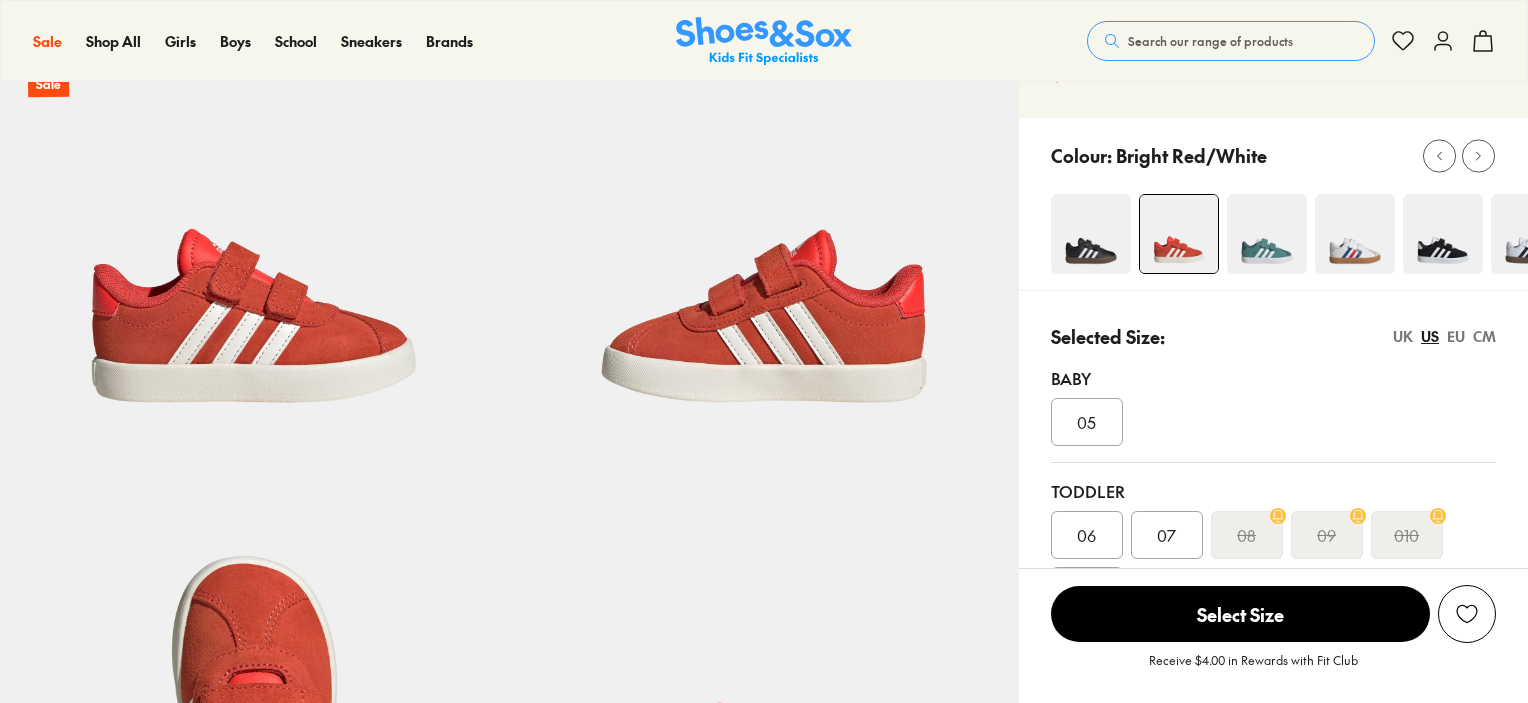 select on "*" 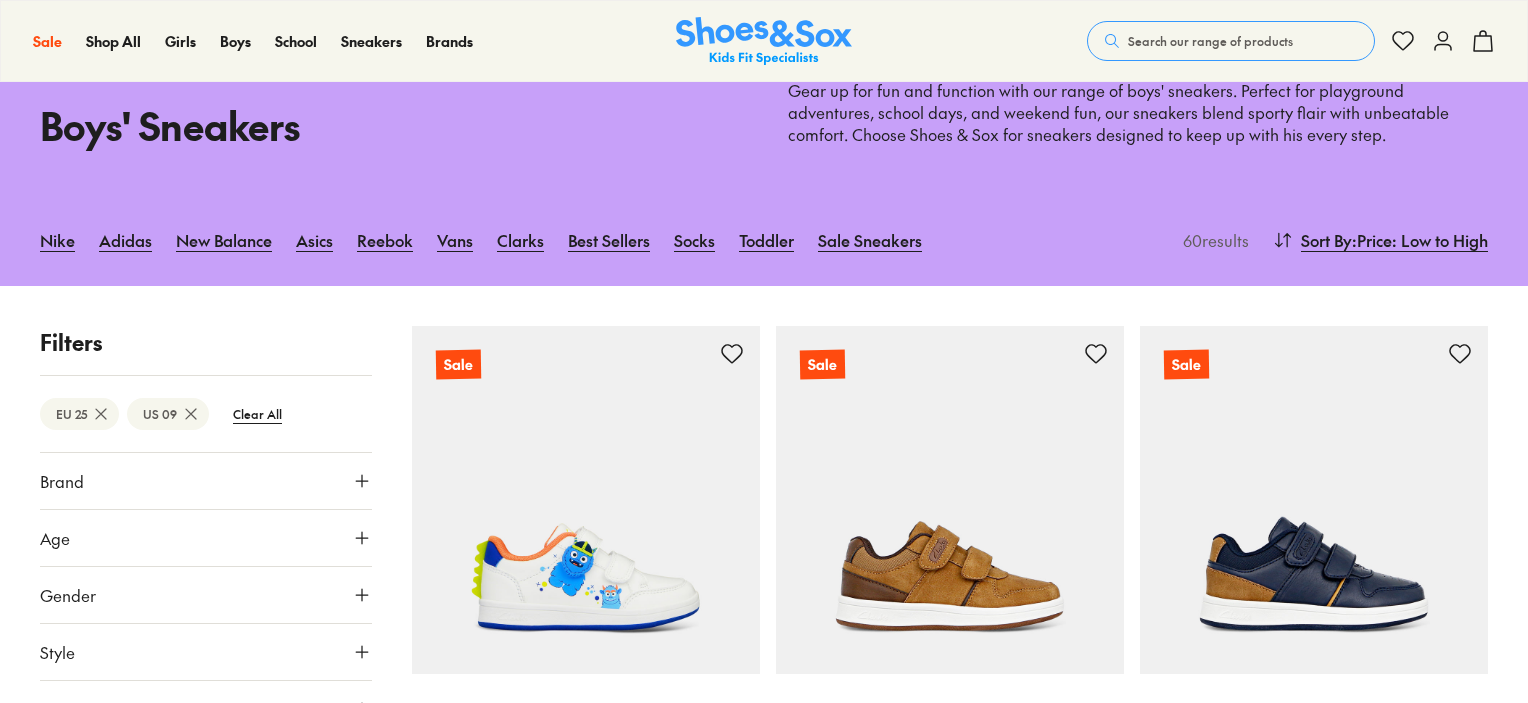 scroll, scrollTop: 164, scrollLeft: 0, axis: vertical 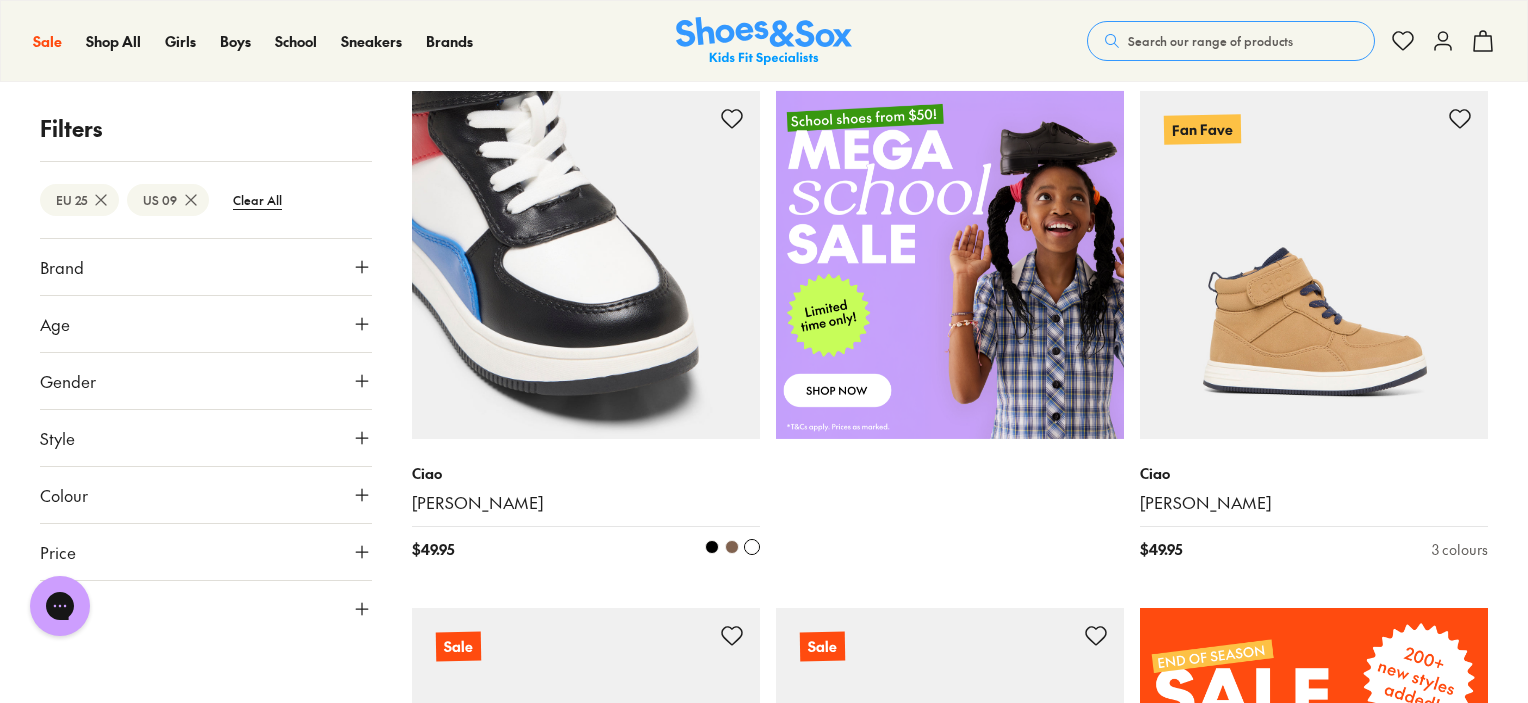 click at bounding box center (586, 265) 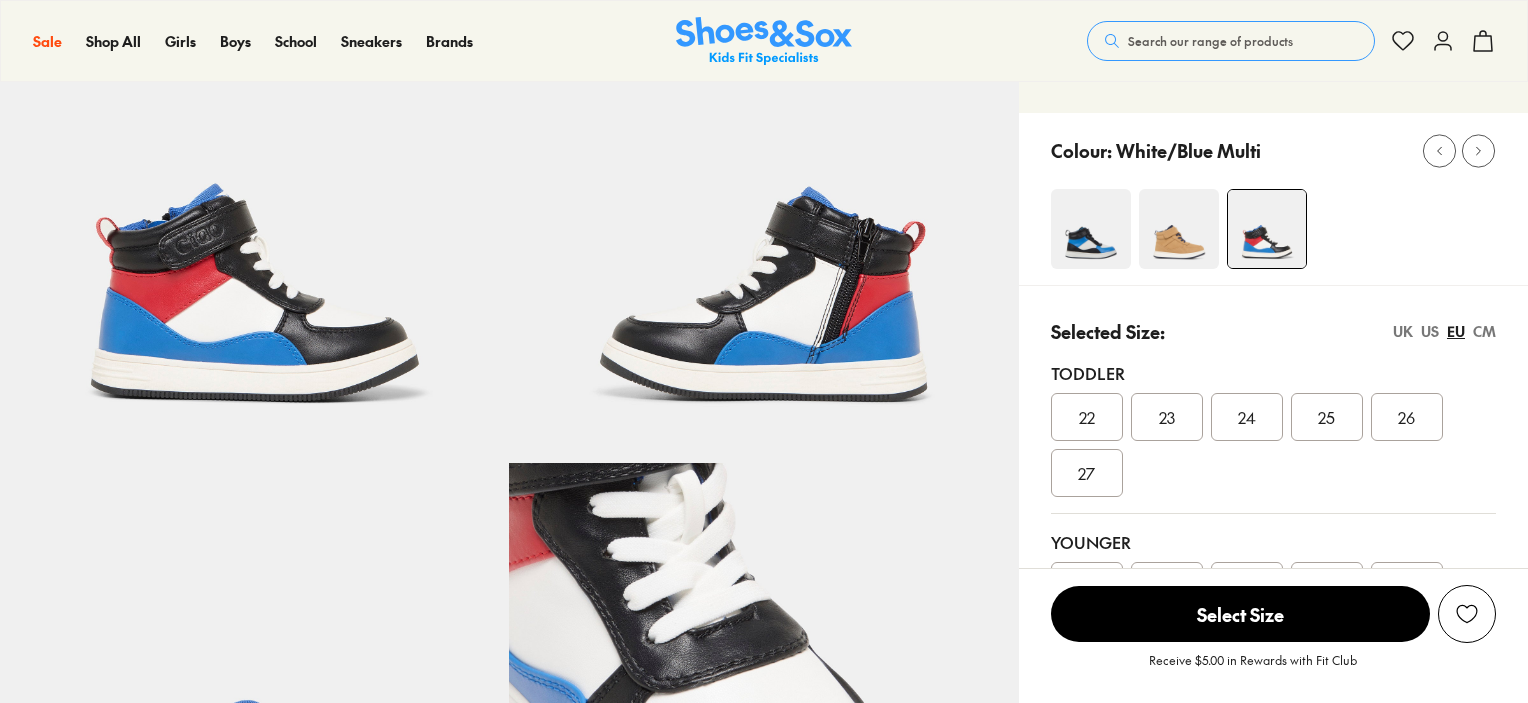 scroll, scrollTop: 168, scrollLeft: 0, axis: vertical 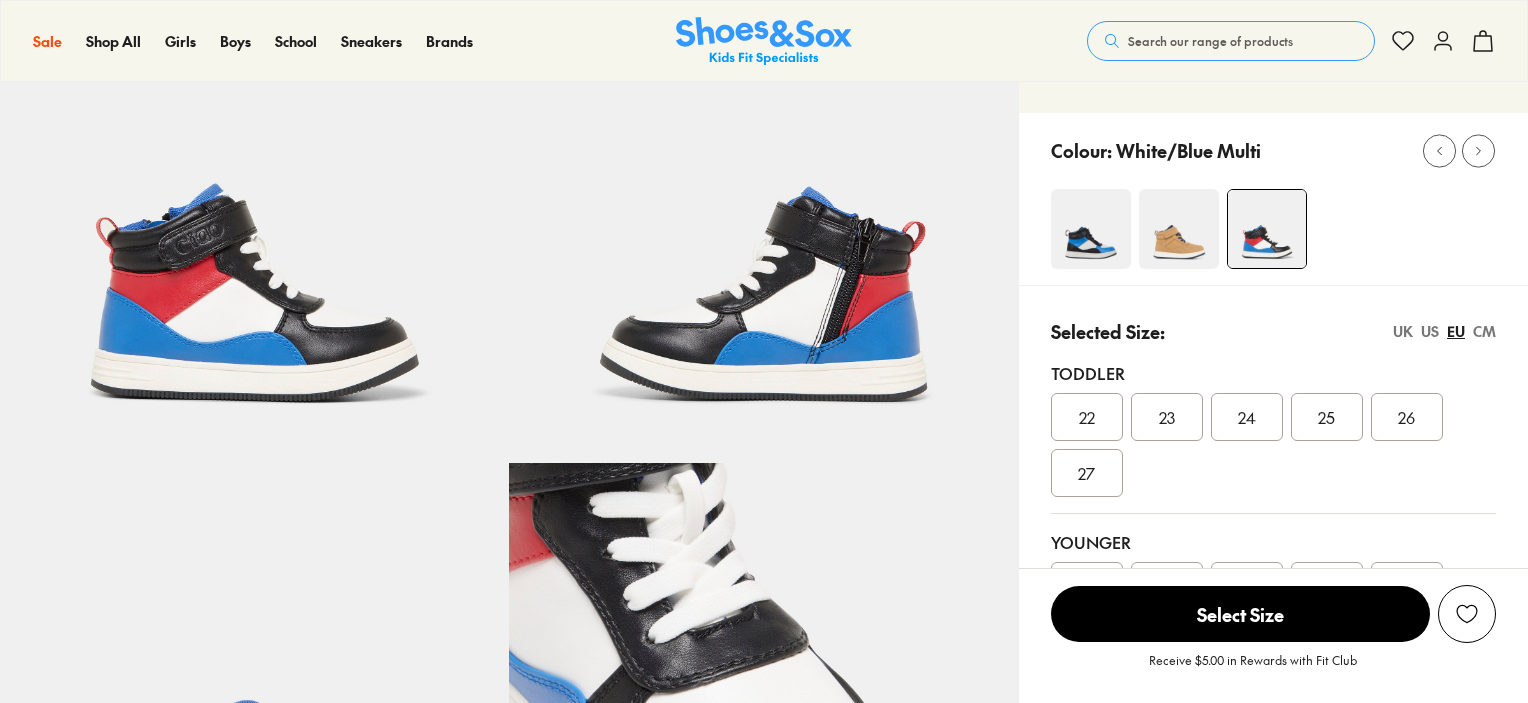 select on "*" 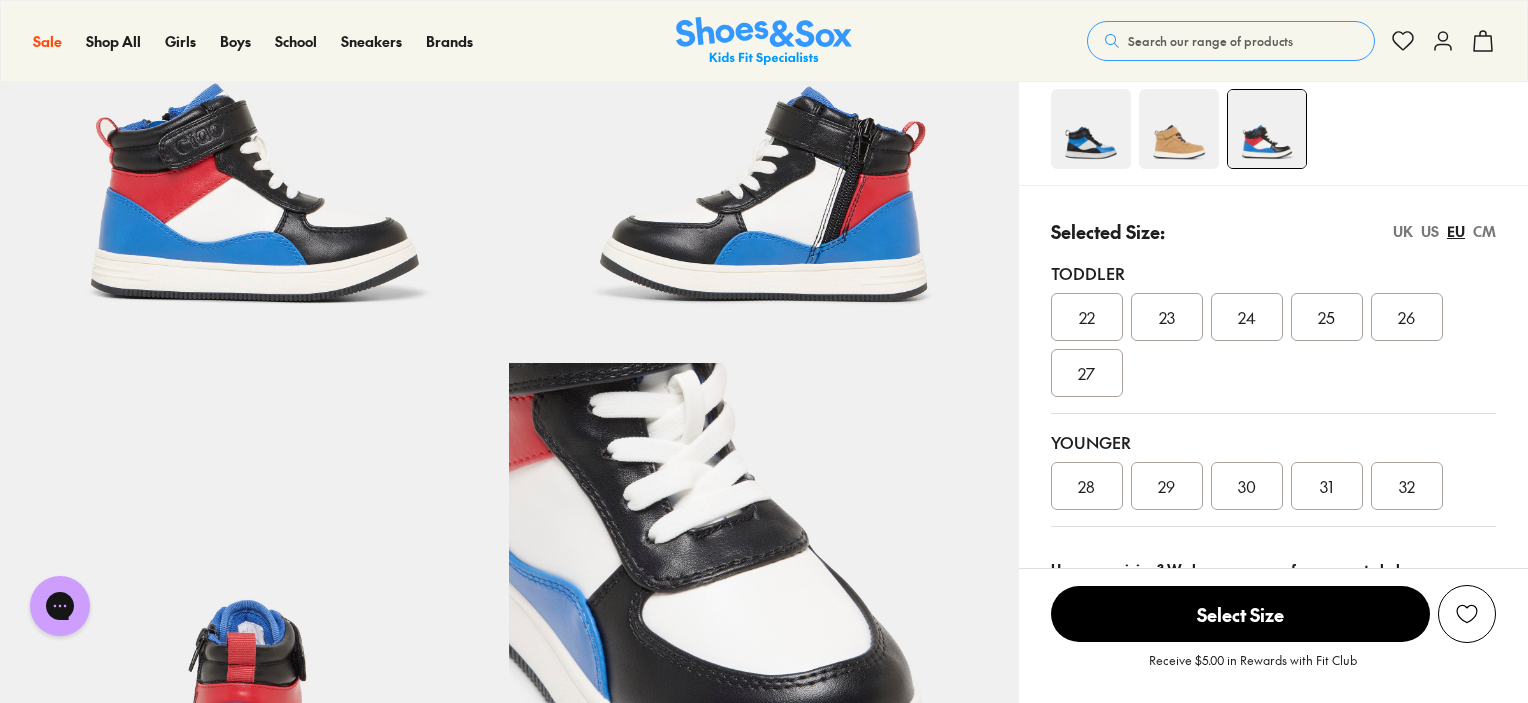 scroll, scrollTop: 260, scrollLeft: 0, axis: vertical 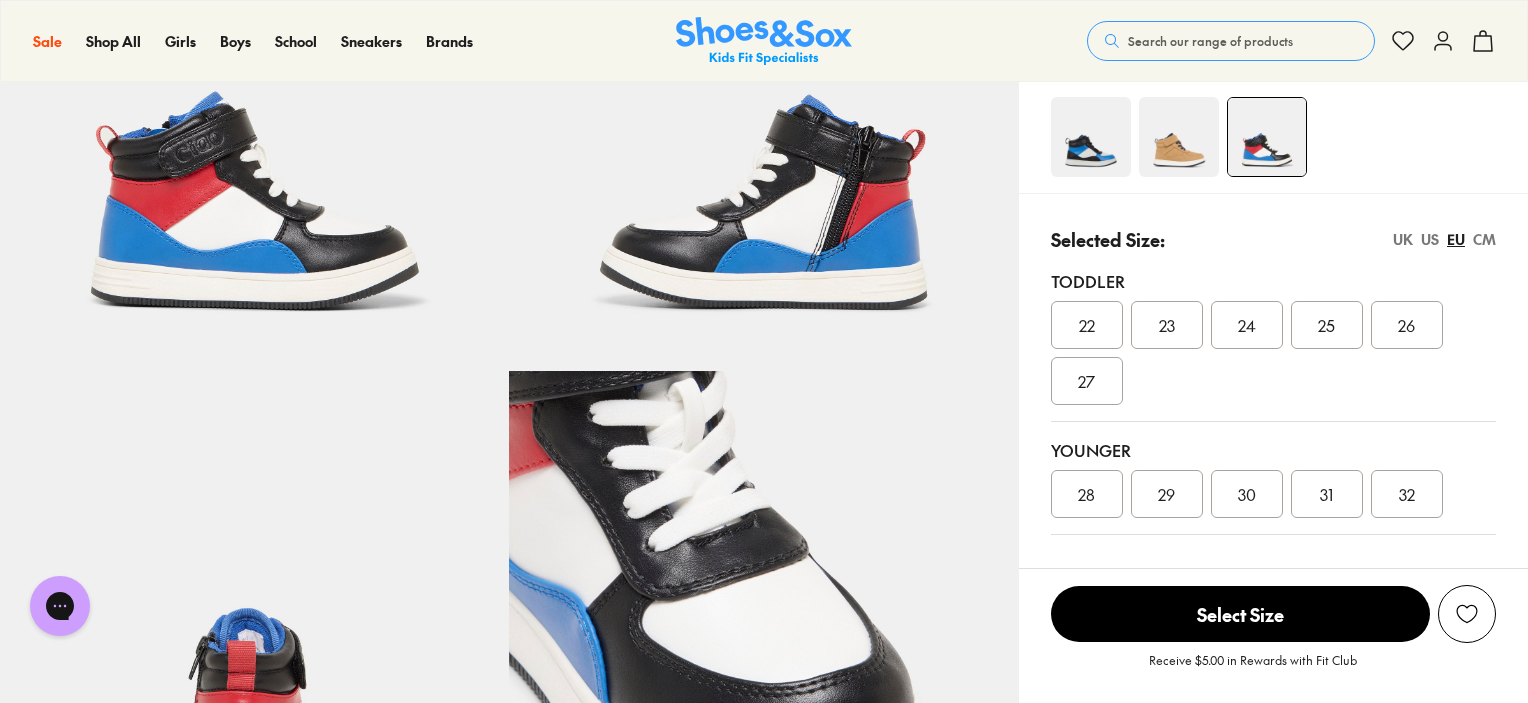 click on "CM" at bounding box center (1484, 239) 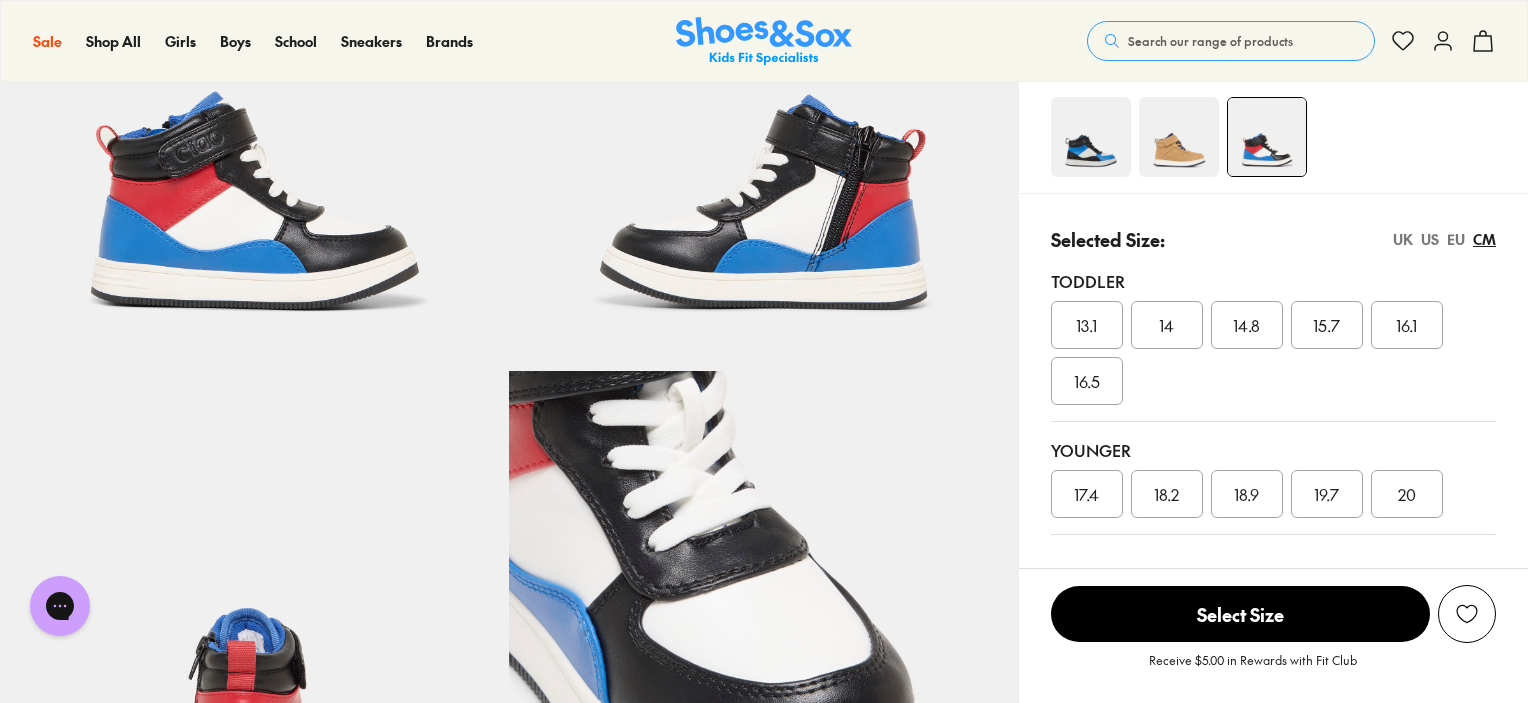 click on "14.8" at bounding box center [1246, 325] 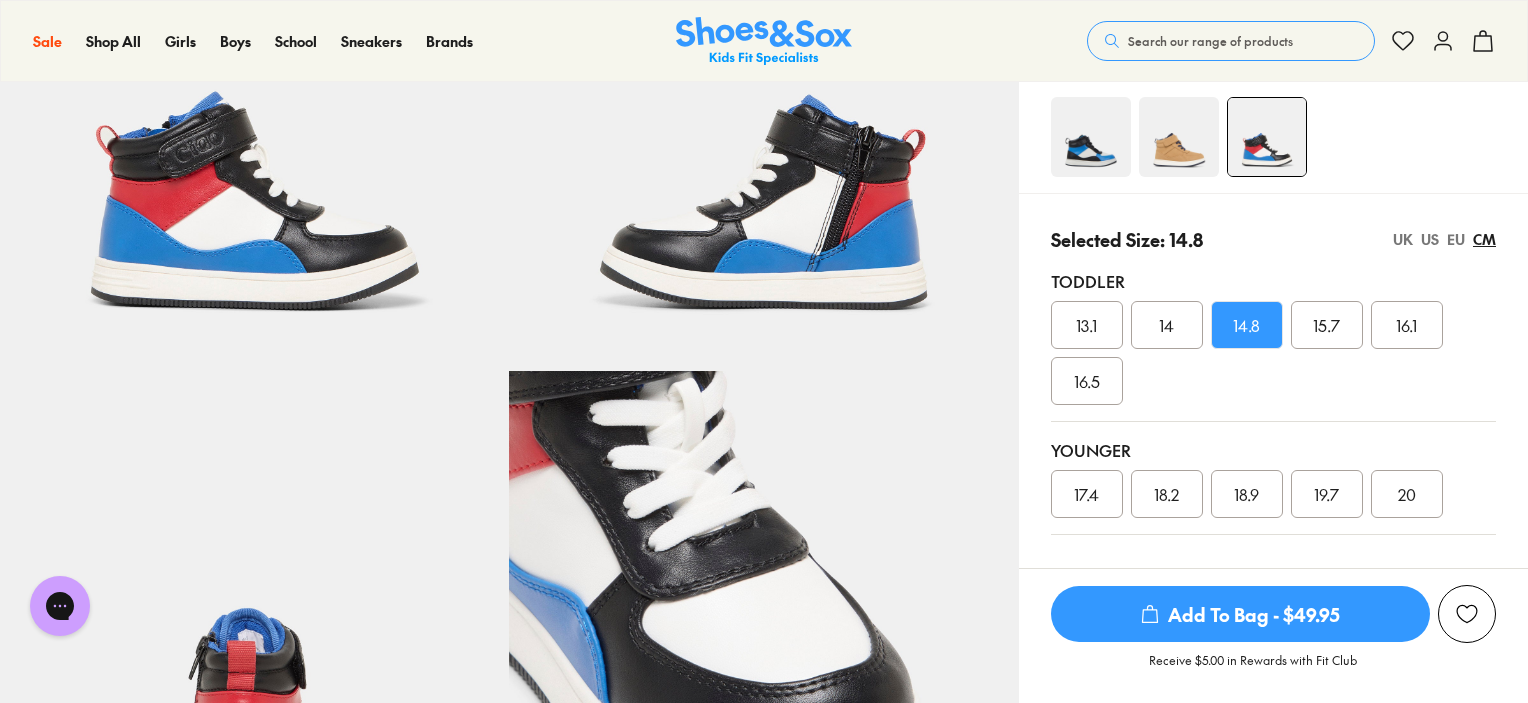 click on "Add To Bag - $49.95" at bounding box center [1240, 614] 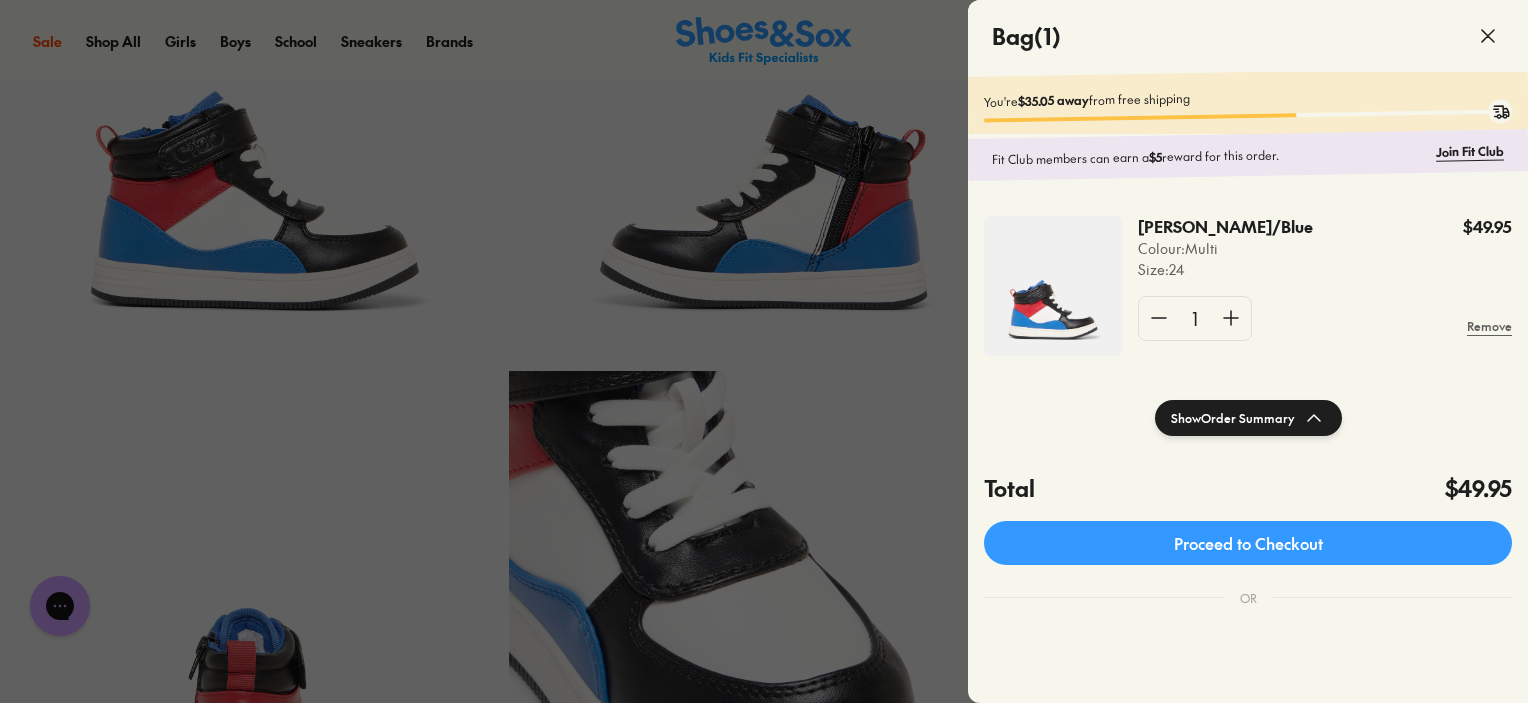 click 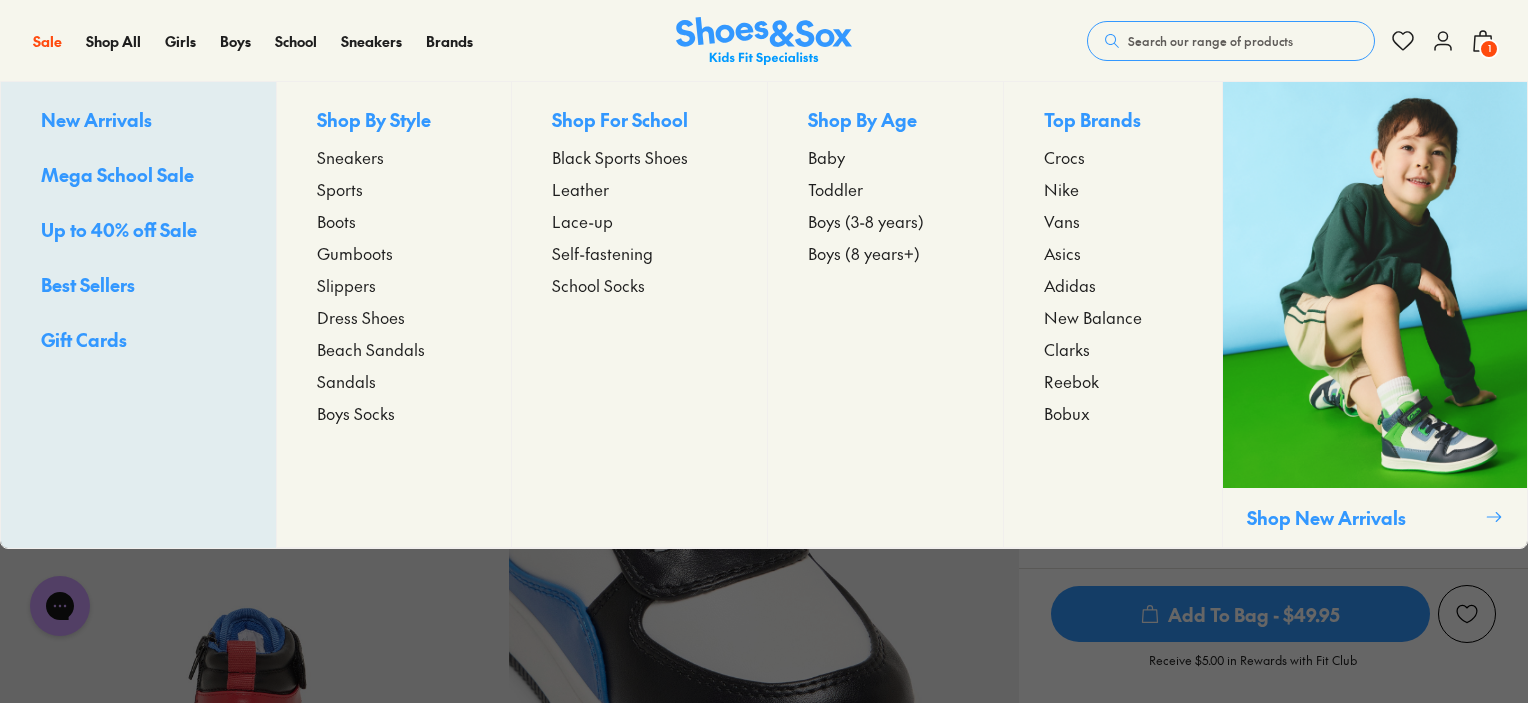 click on "Boys (3-8 years)" at bounding box center (866, 221) 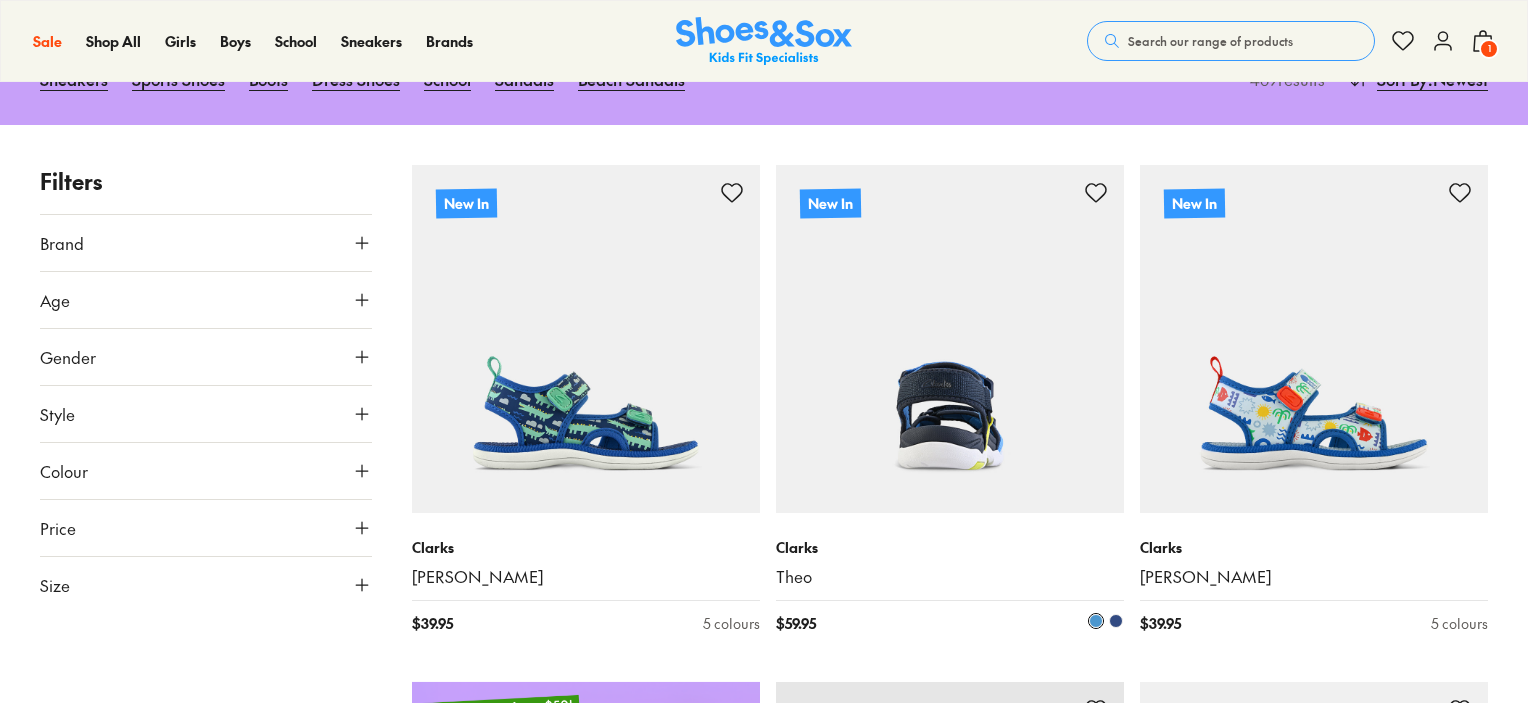 scroll, scrollTop: 296, scrollLeft: 0, axis: vertical 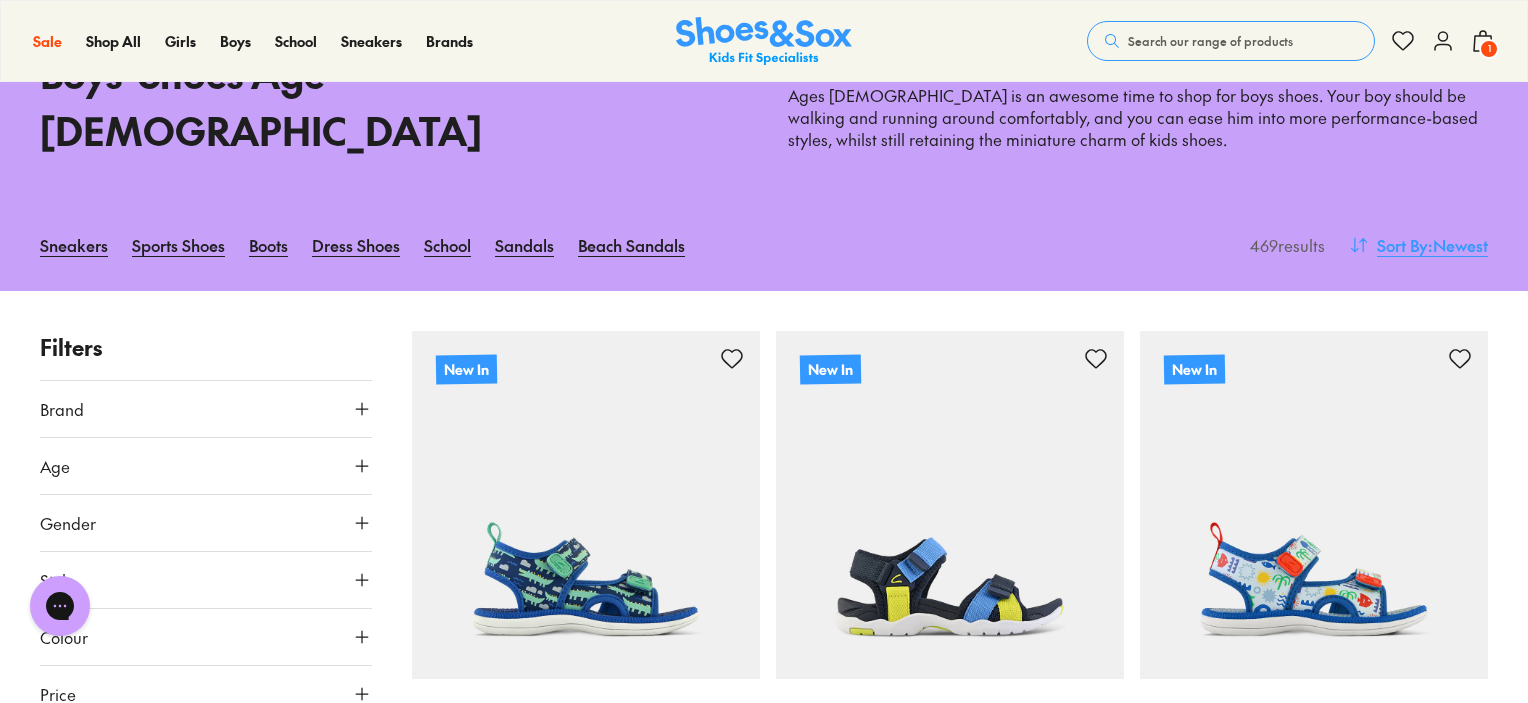 click on "Sort By" at bounding box center [1402, 245] 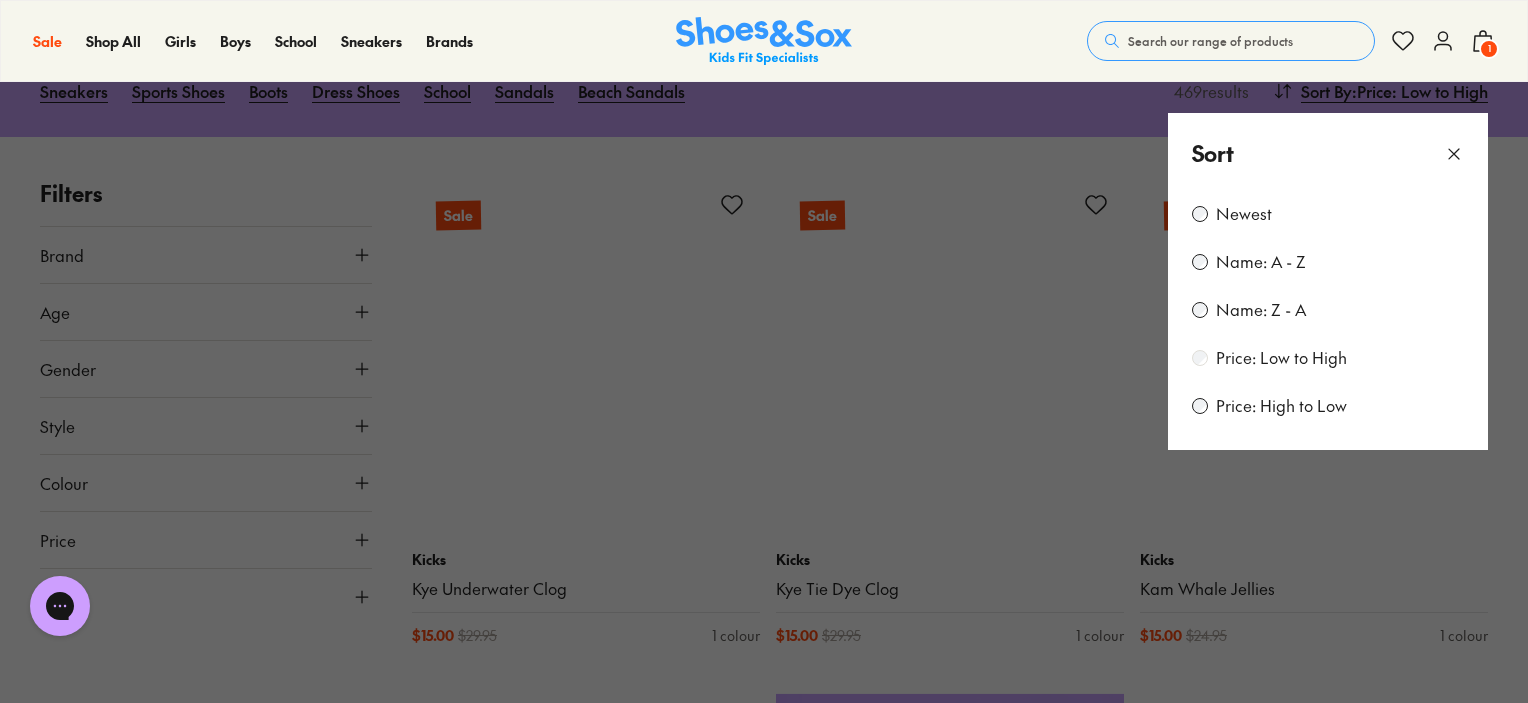 scroll, scrollTop: 285, scrollLeft: 0, axis: vertical 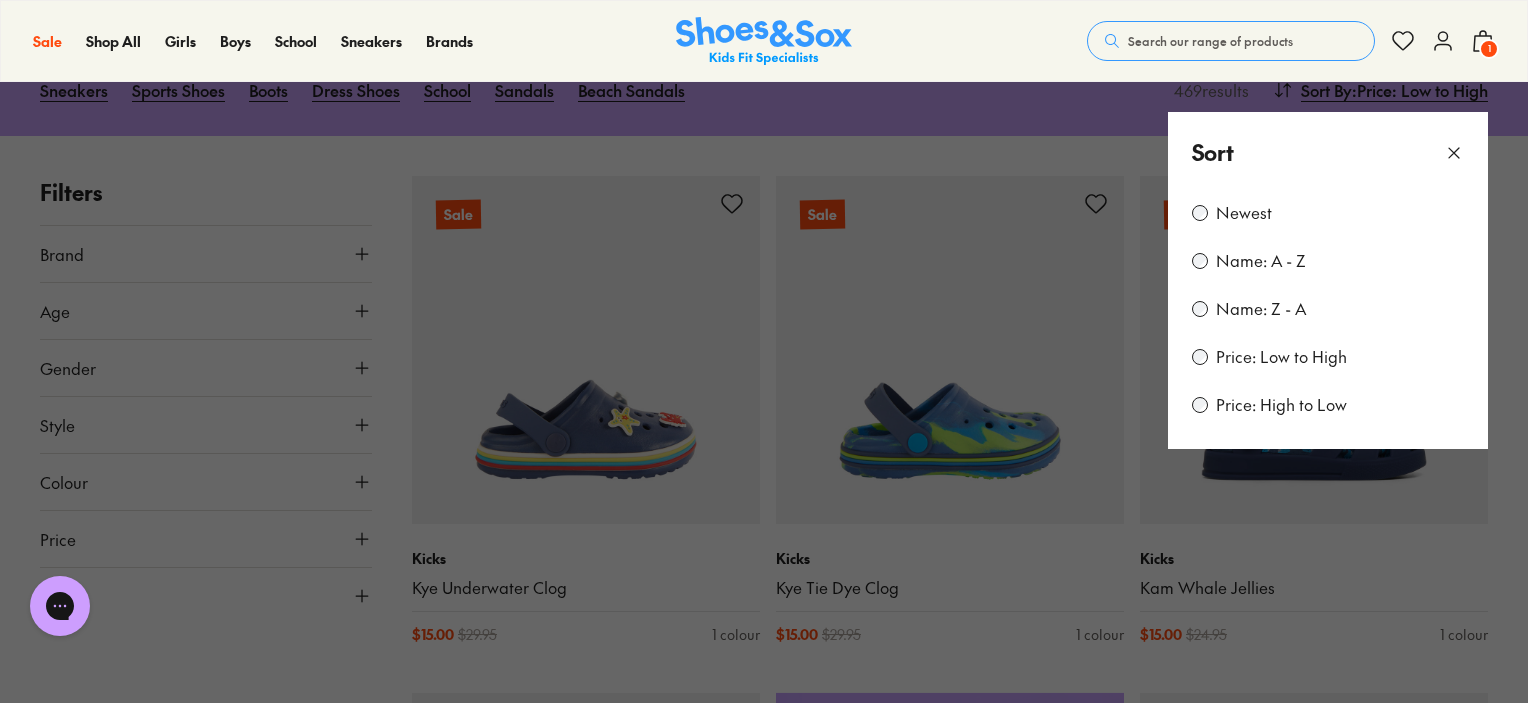 click at bounding box center (764, 351) 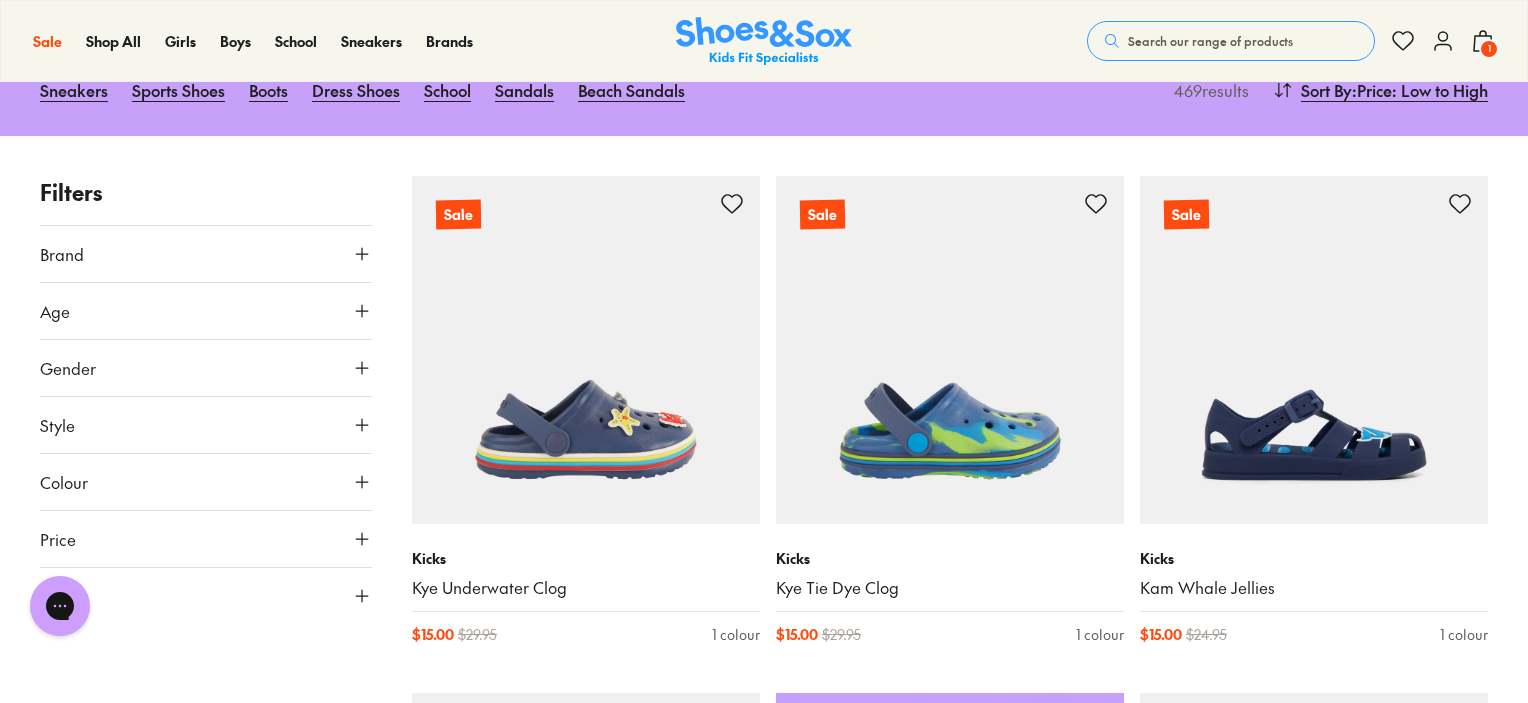 click 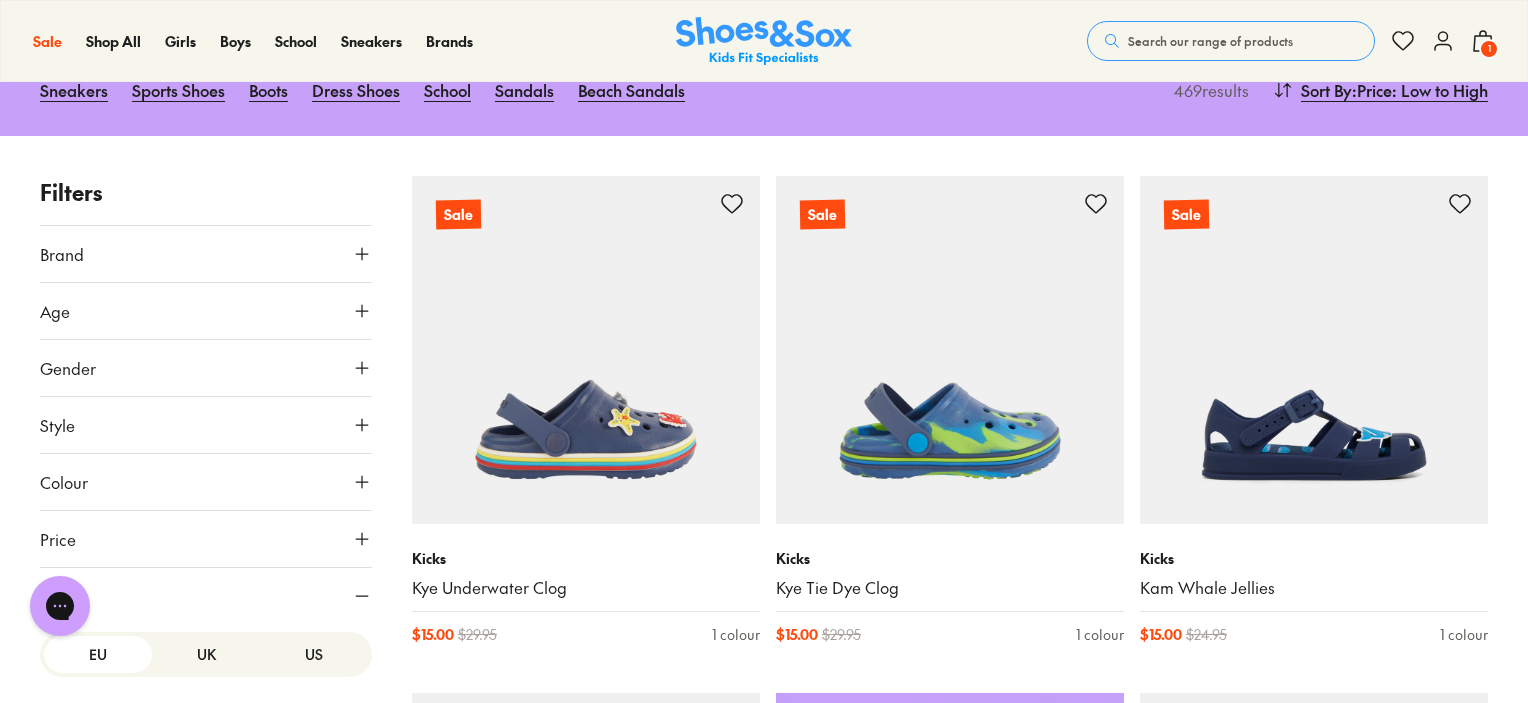 scroll, scrollTop: 239, scrollLeft: 0, axis: vertical 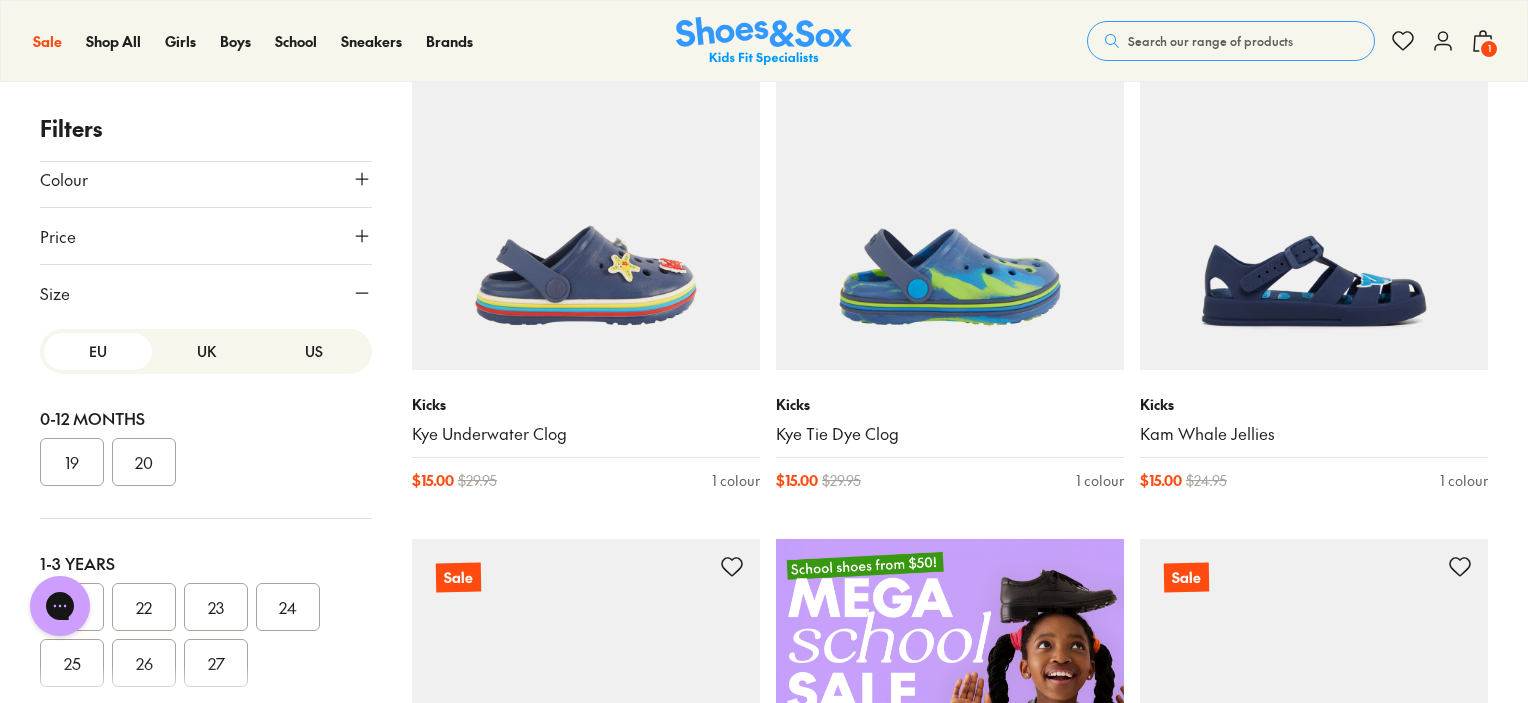 click on "US" at bounding box center (314, 351) 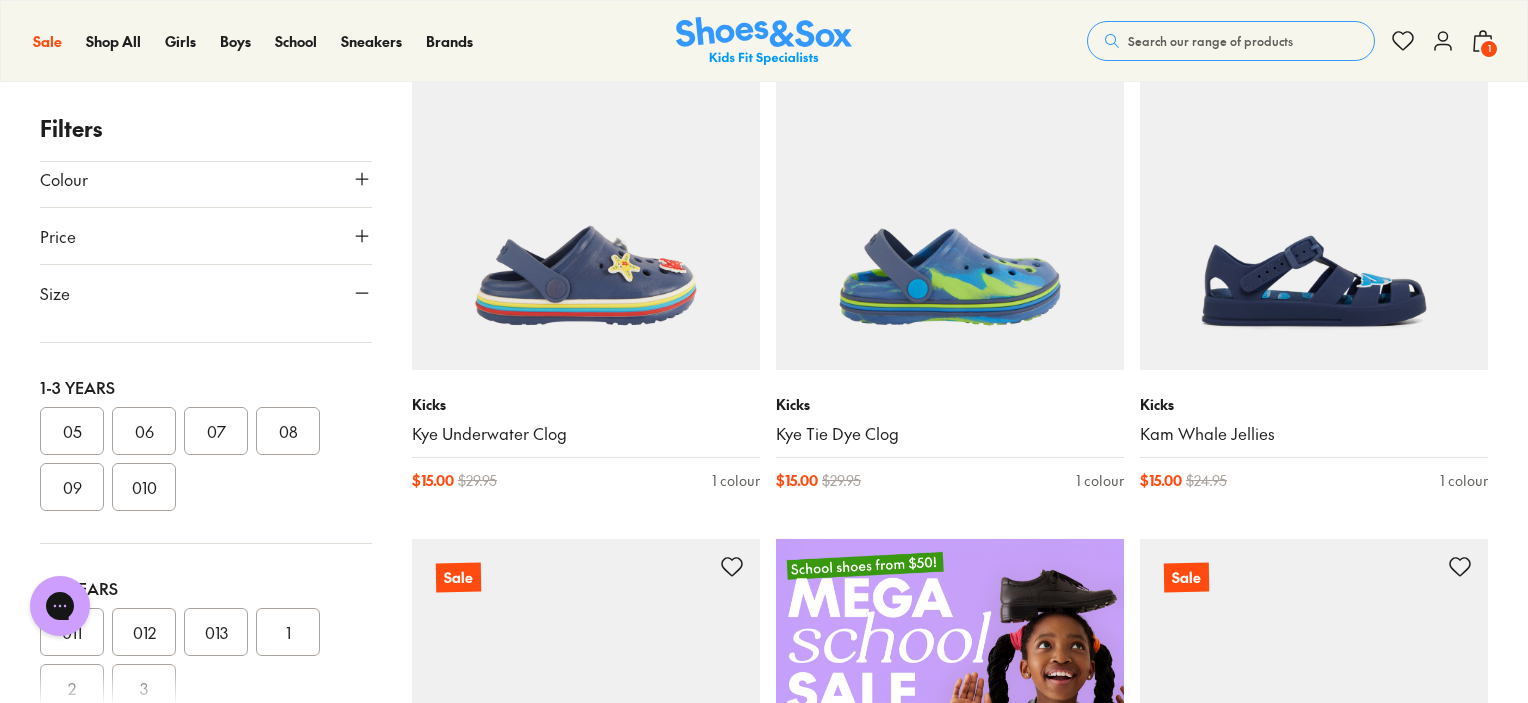 scroll, scrollTop: 174, scrollLeft: 0, axis: vertical 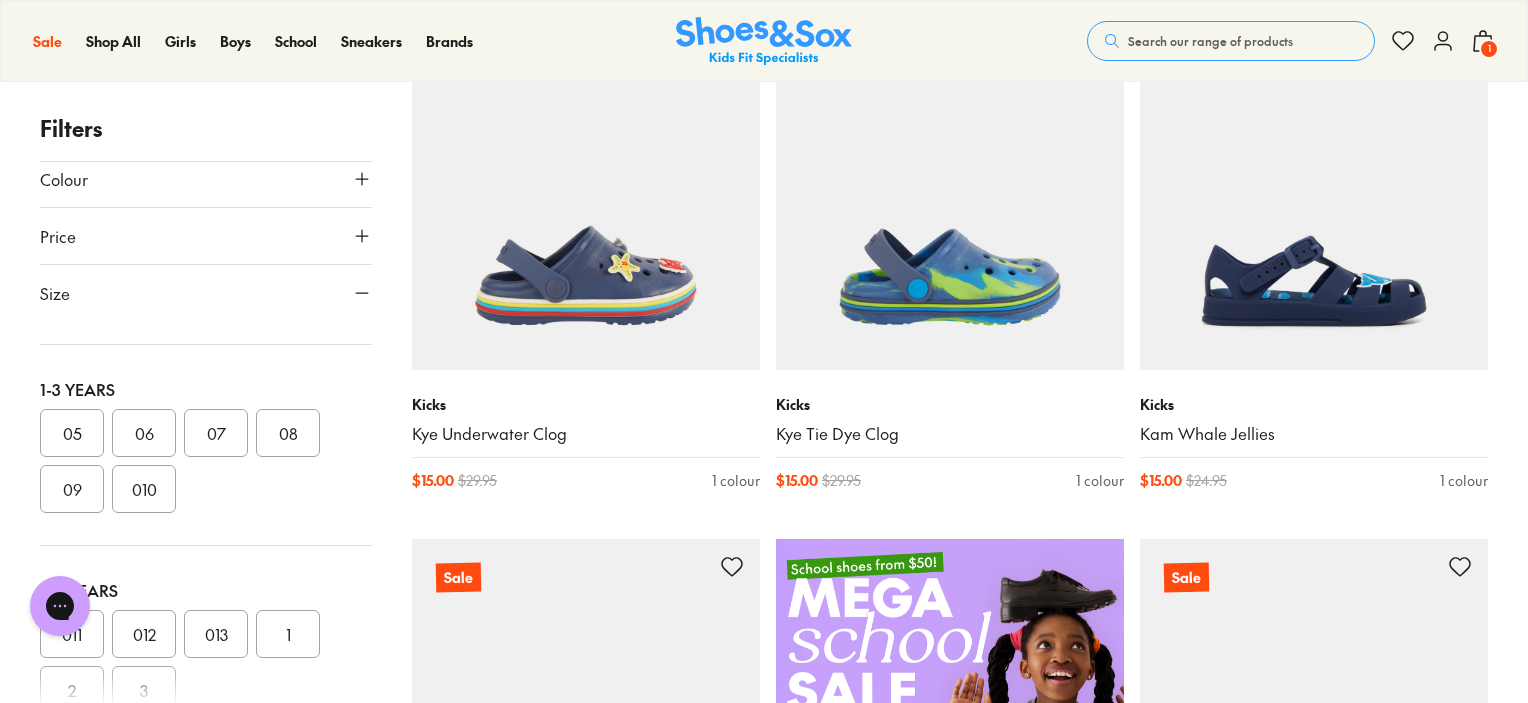 click on "09" at bounding box center [72, 489] 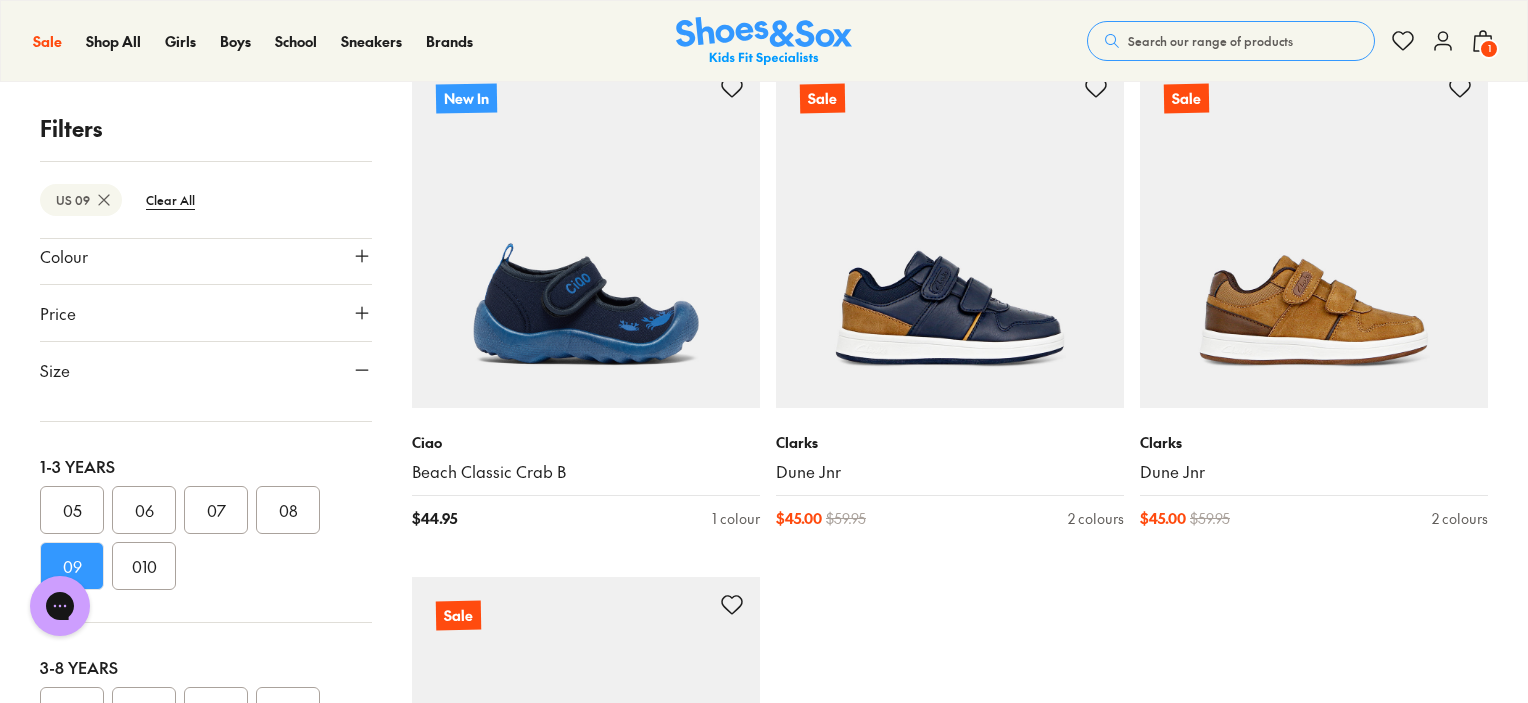 scroll, scrollTop: 5064, scrollLeft: 0, axis: vertical 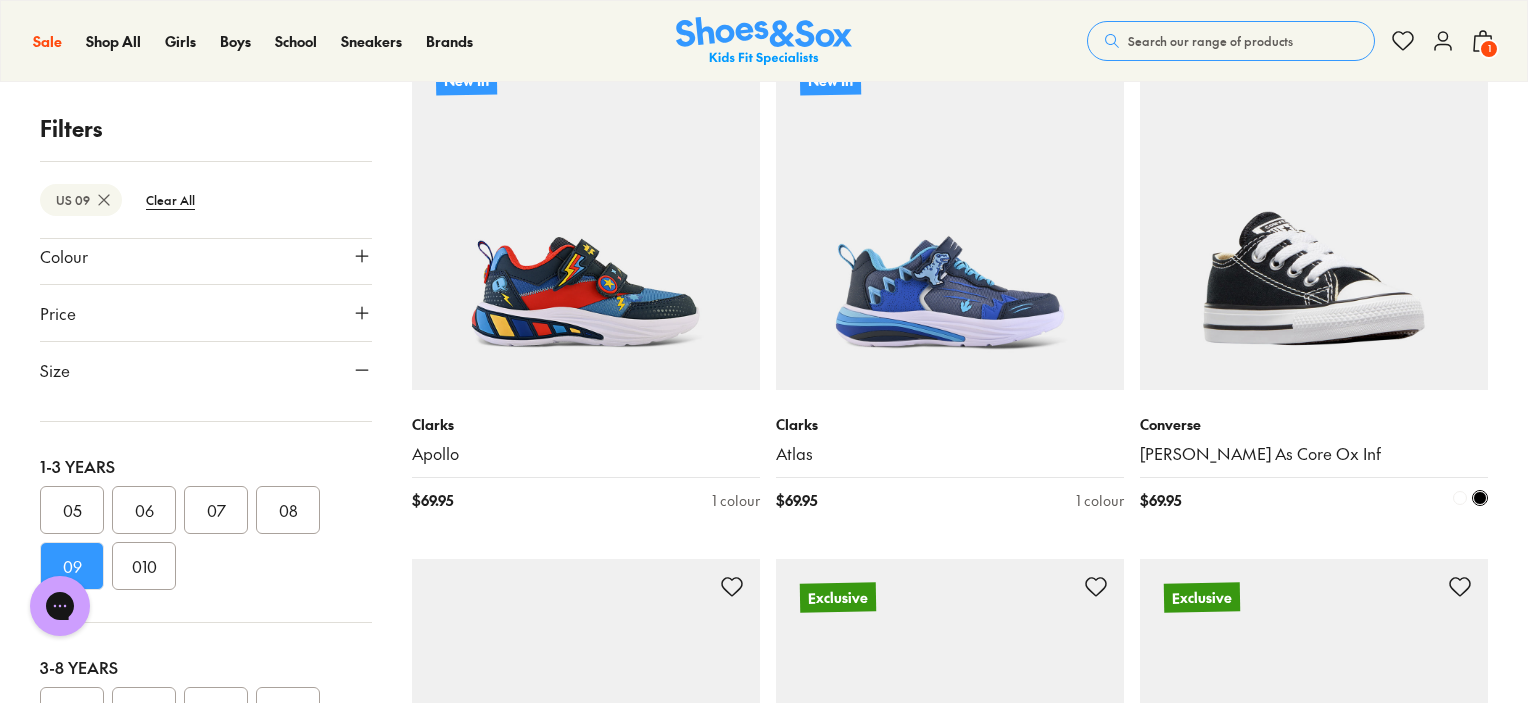 click at bounding box center [1314, 216] 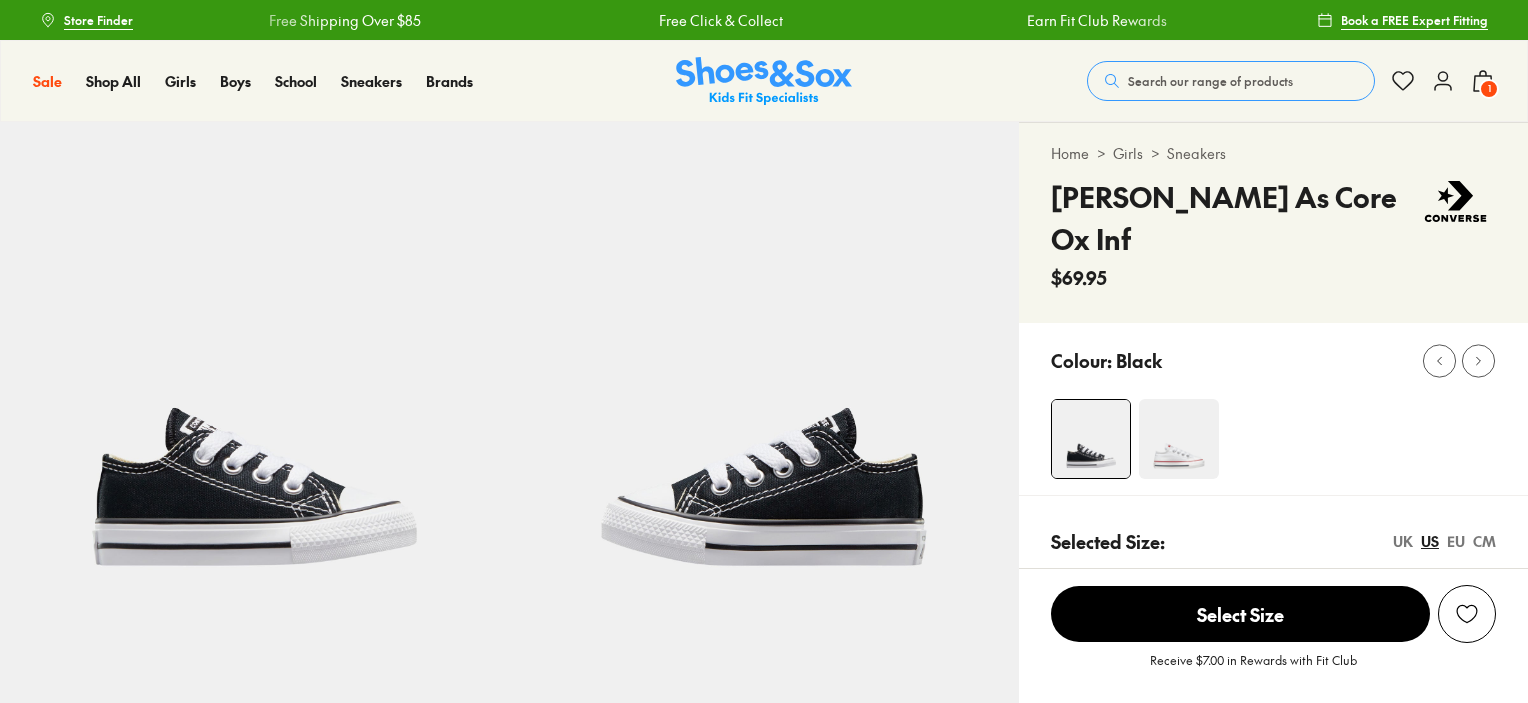 scroll, scrollTop: 0, scrollLeft: 0, axis: both 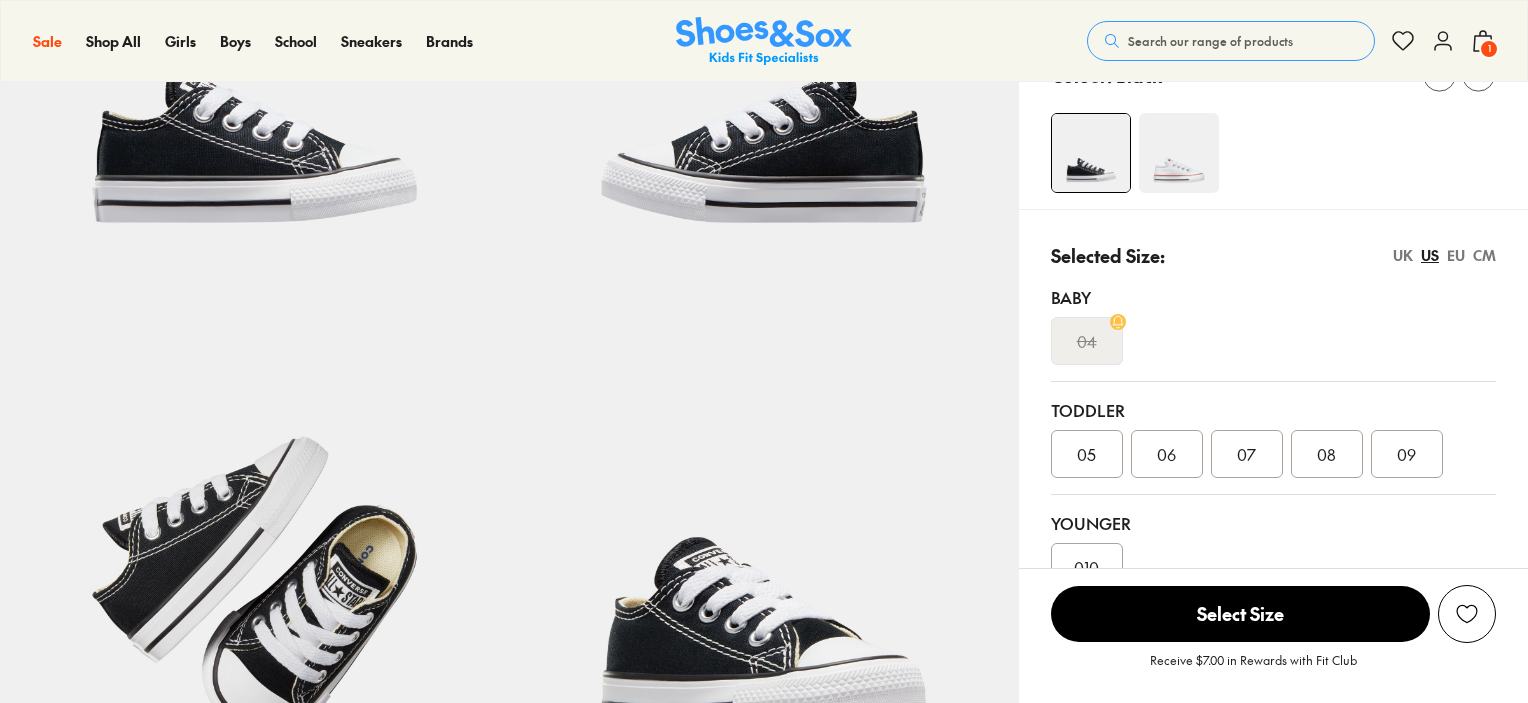 select on "*" 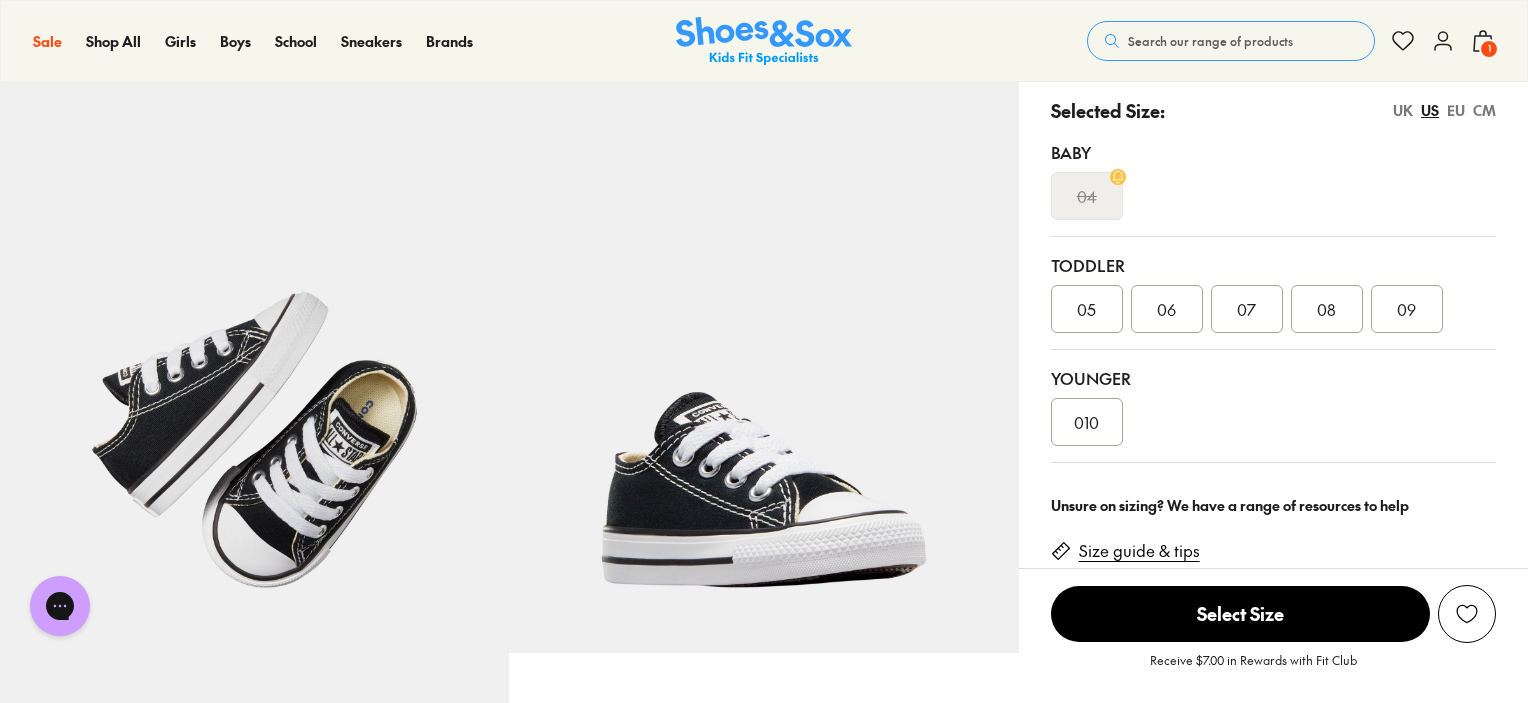 scroll, scrollTop: 487, scrollLeft: 0, axis: vertical 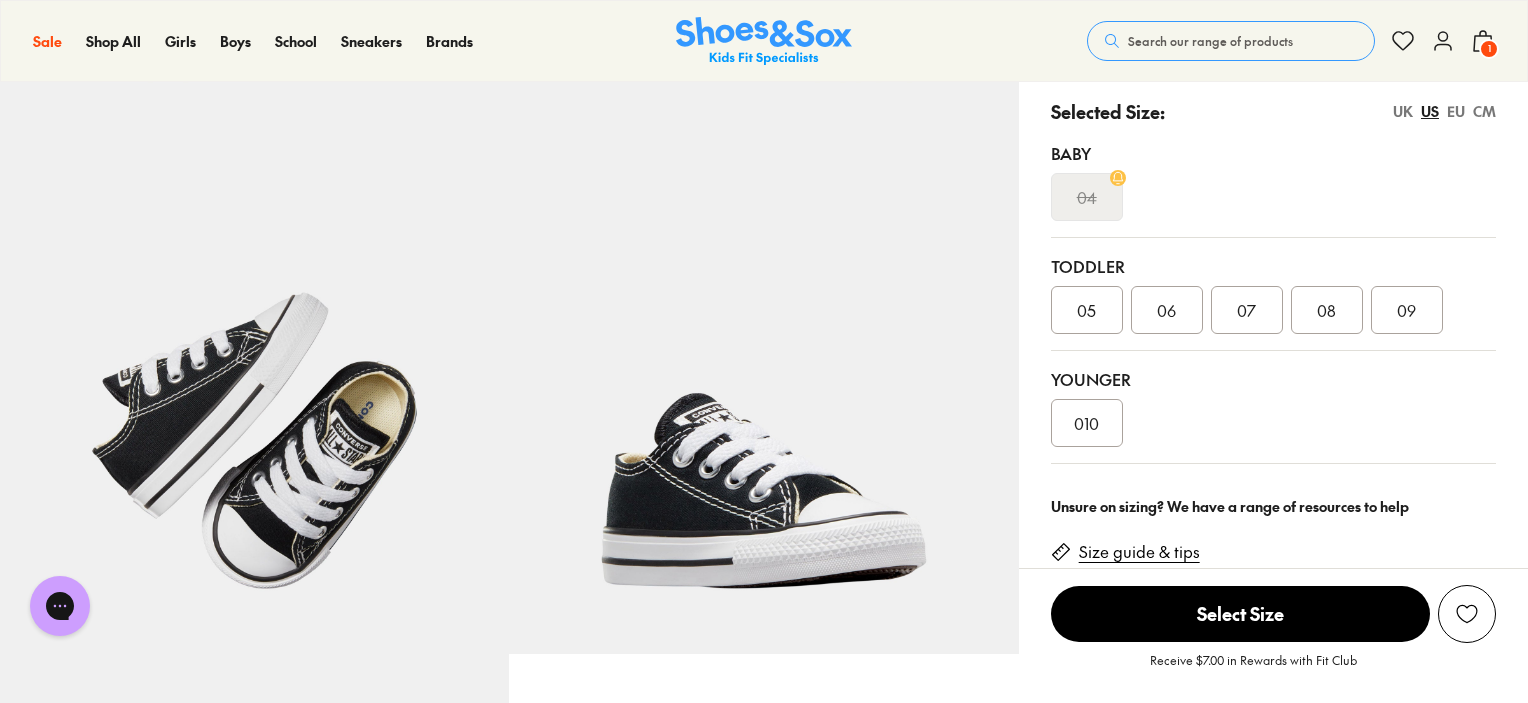 click 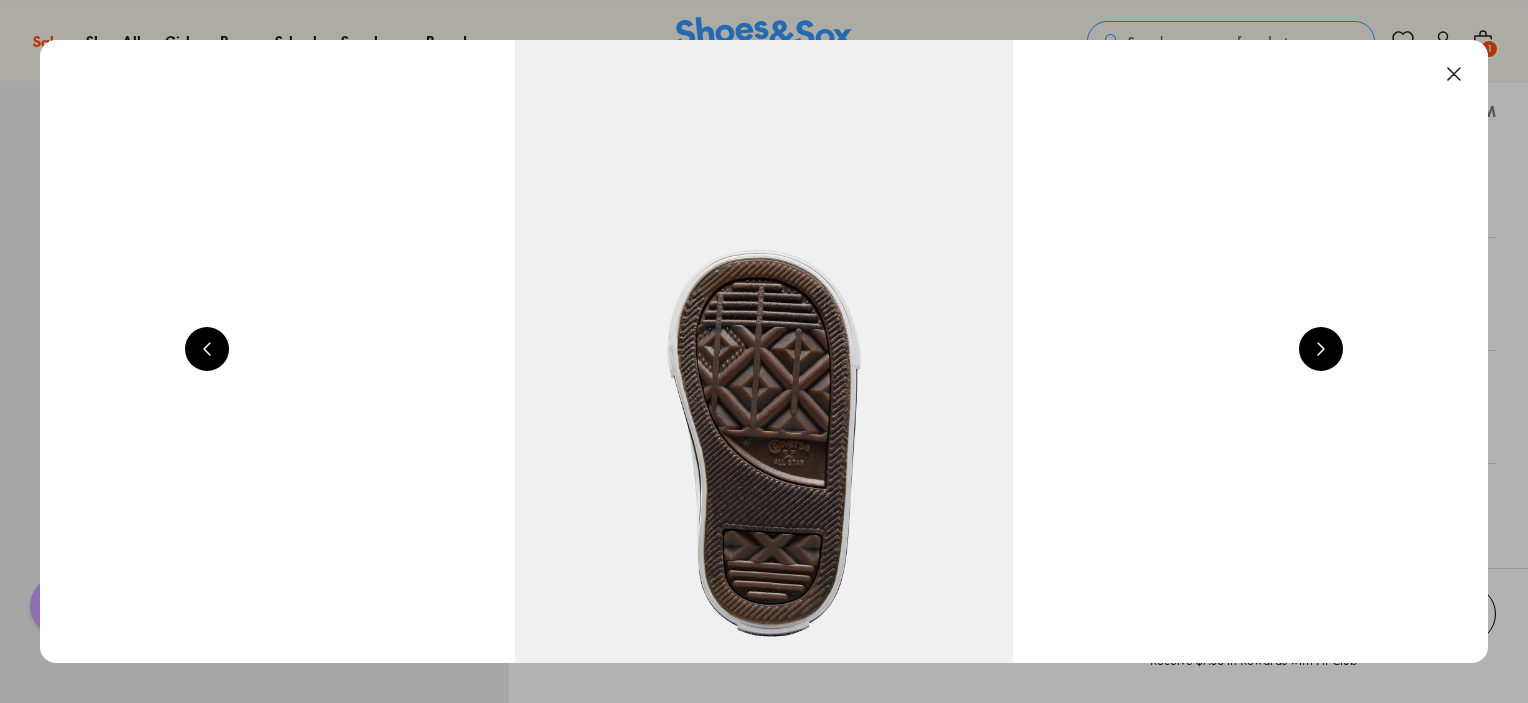 scroll, scrollTop: 0, scrollLeft: 5824, axis: horizontal 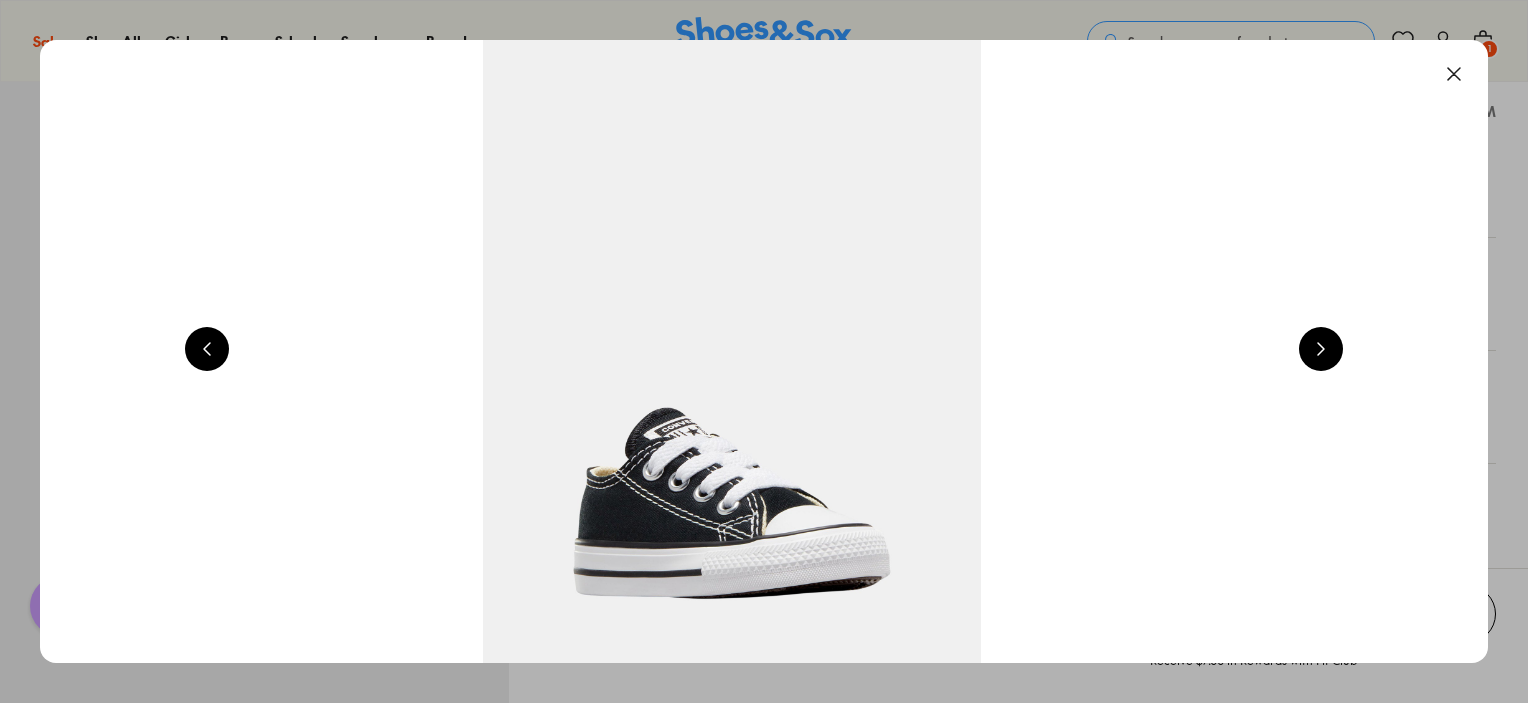 click at bounding box center [1454, 74] 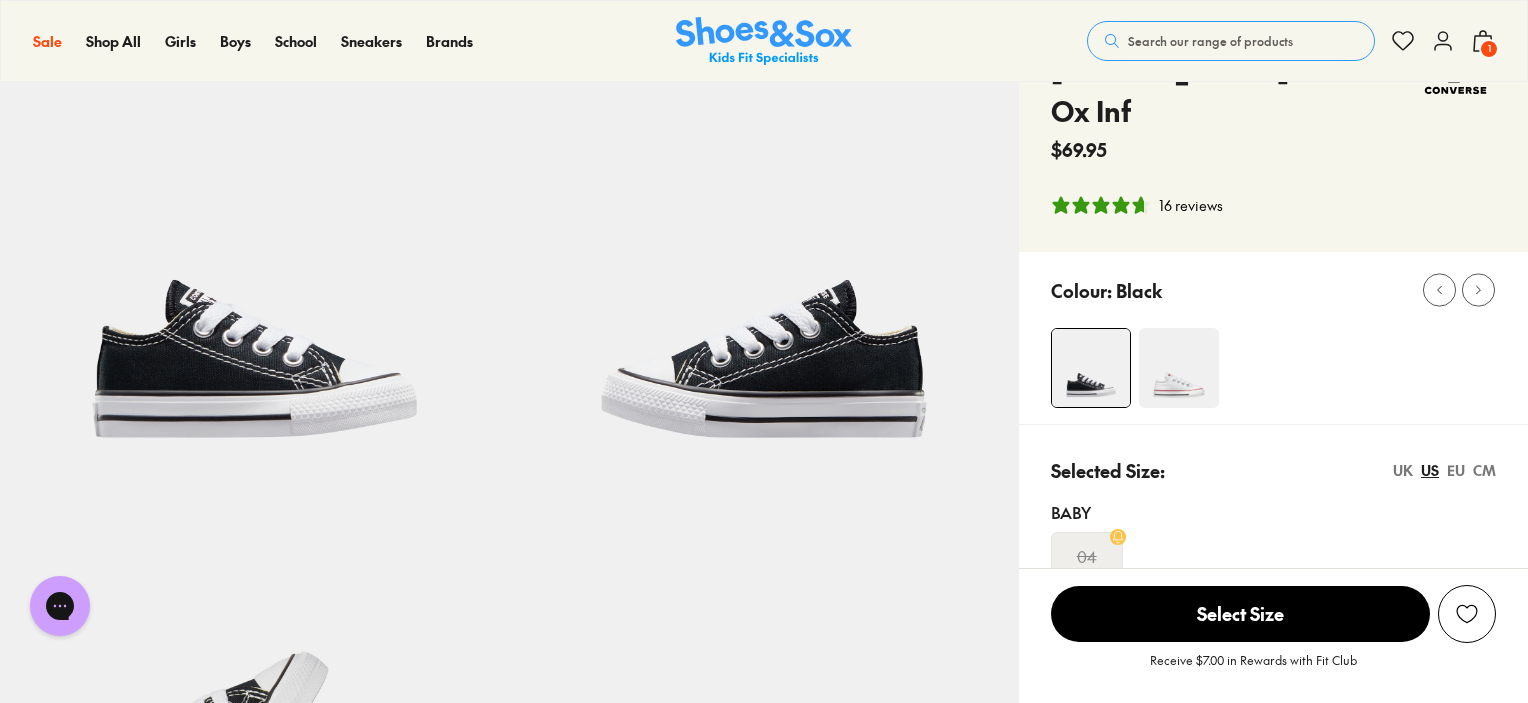 scroll, scrollTop: 0, scrollLeft: 0, axis: both 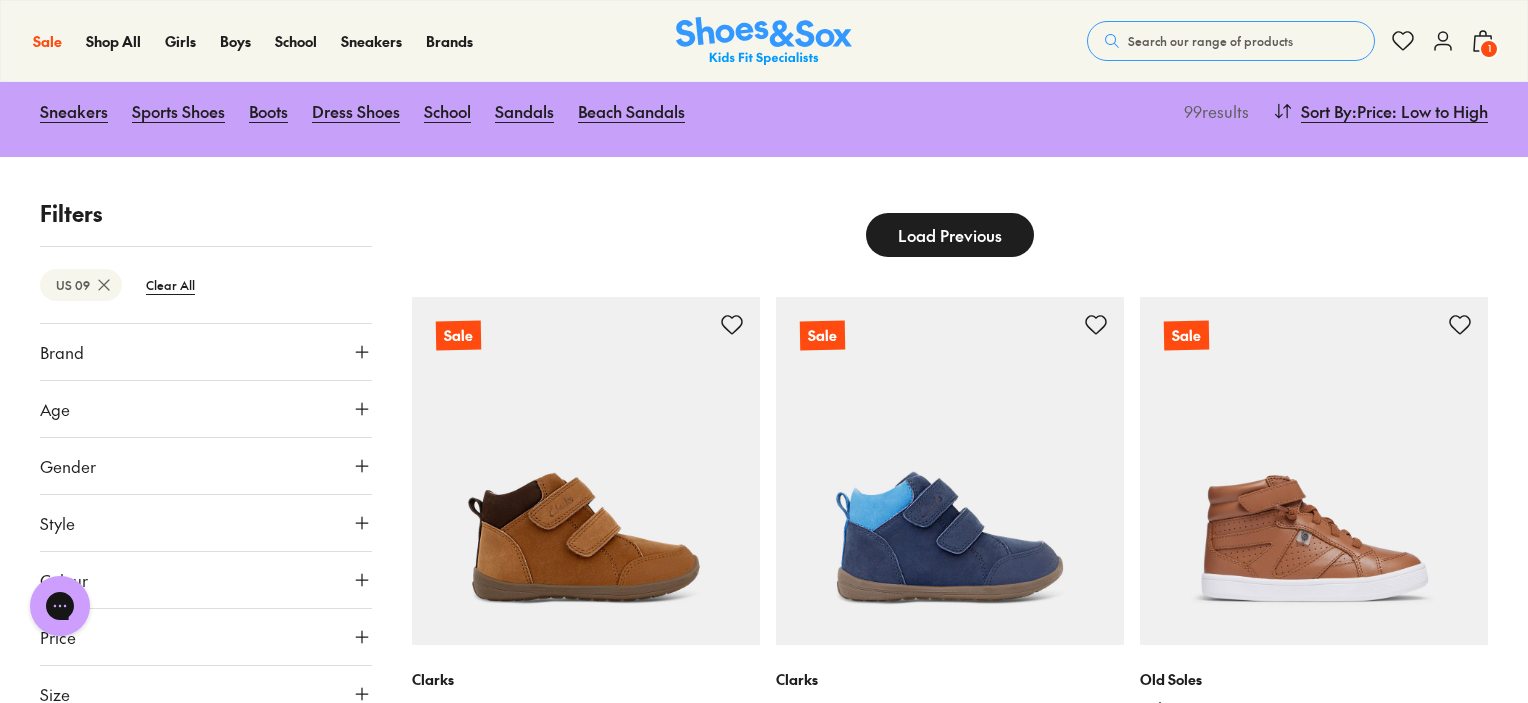 click 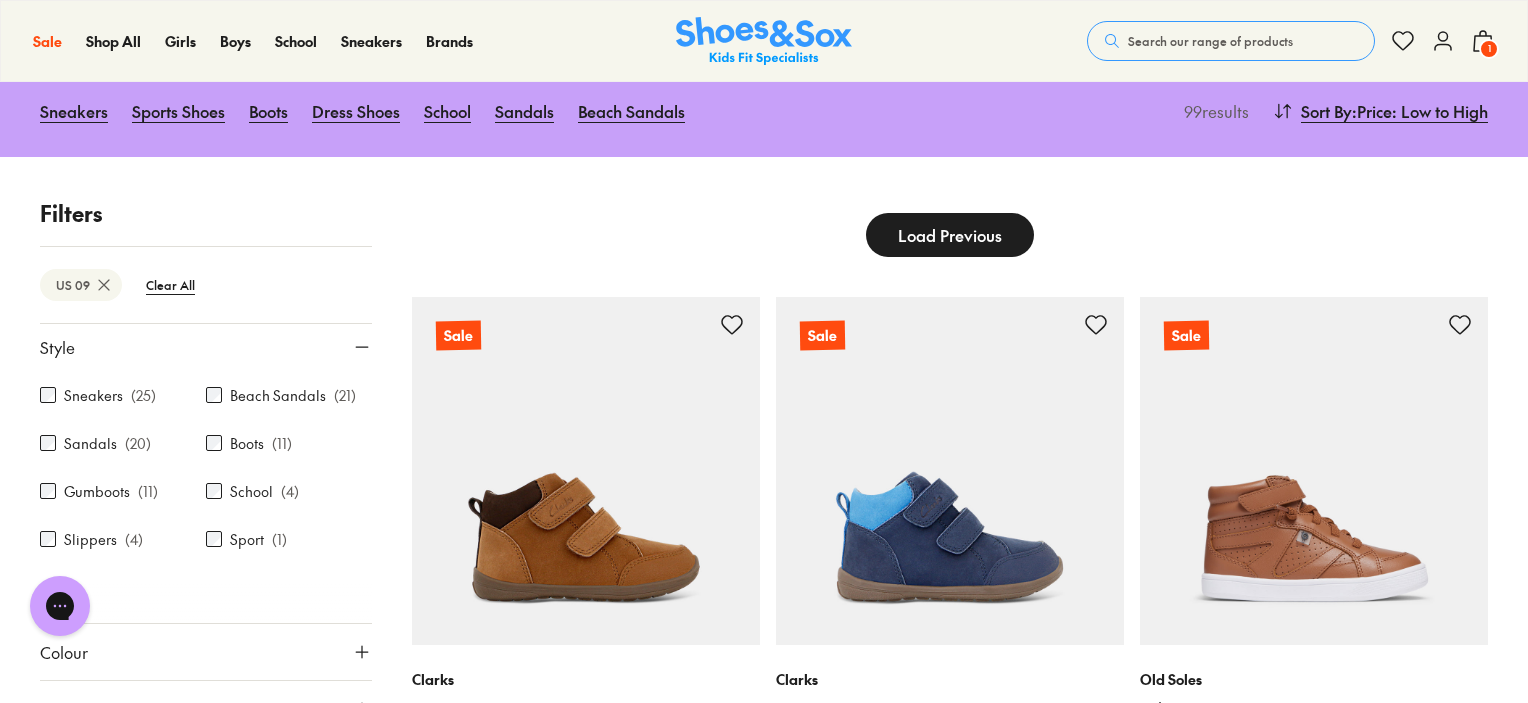 scroll, scrollTop: 180, scrollLeft: 0, axis: vertical 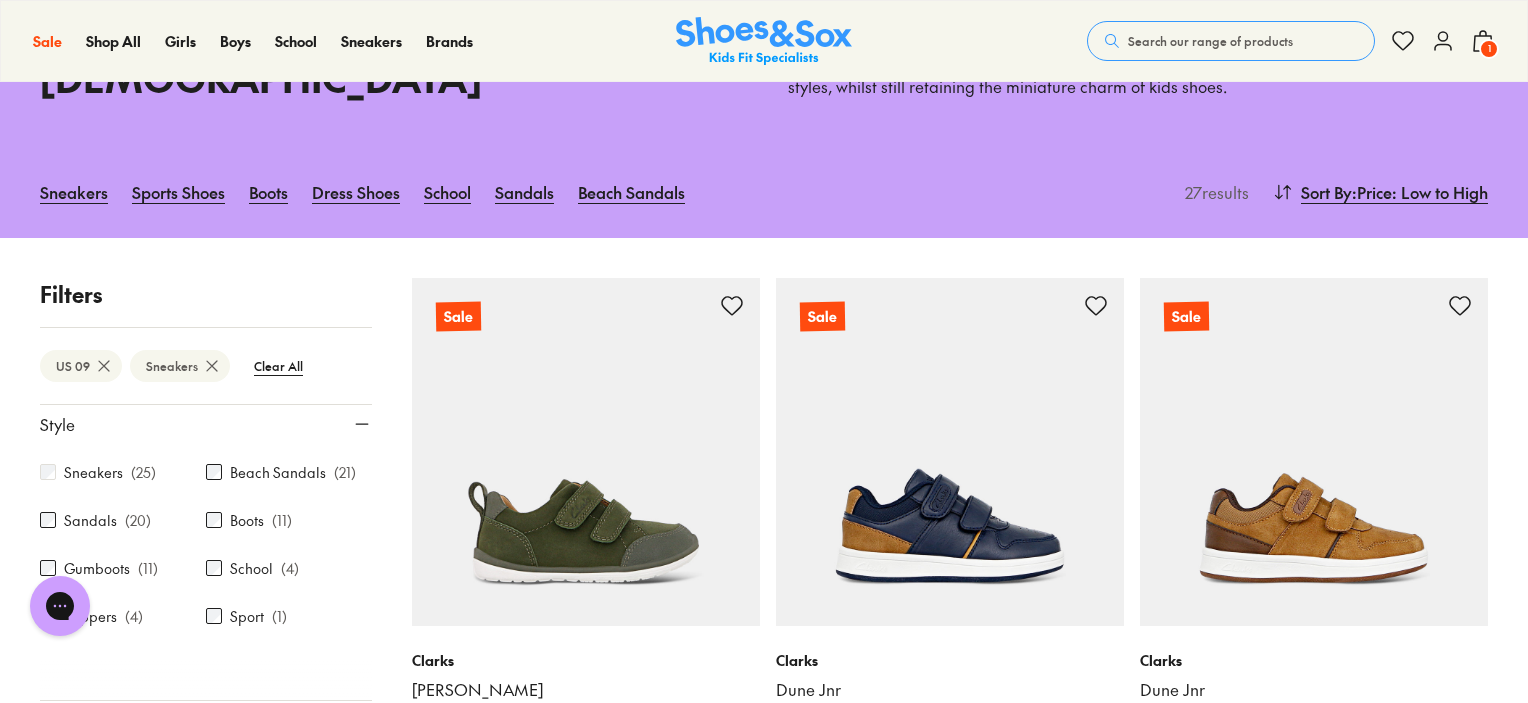 type on "***" 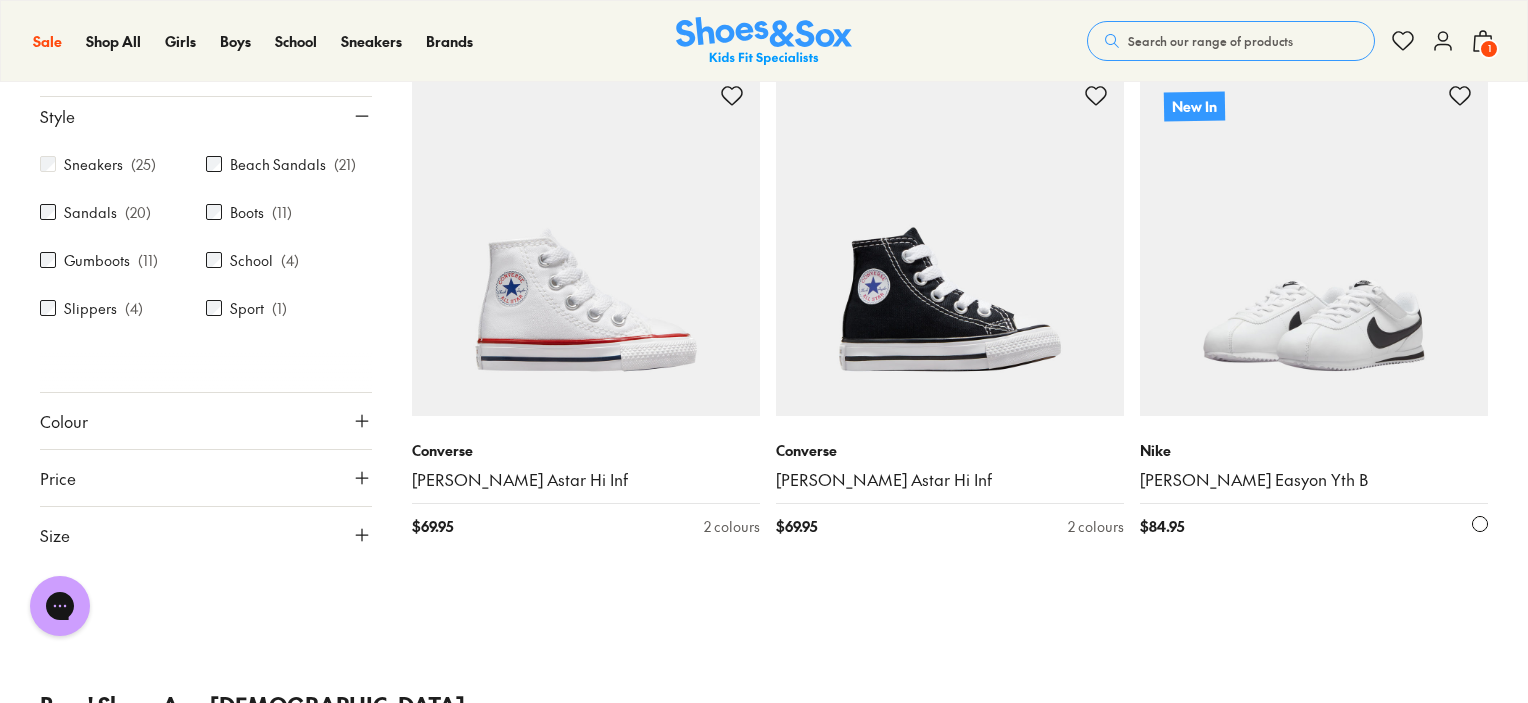 scroll, scrollTop: 4536, scrollLeft: 0, axis: vertical 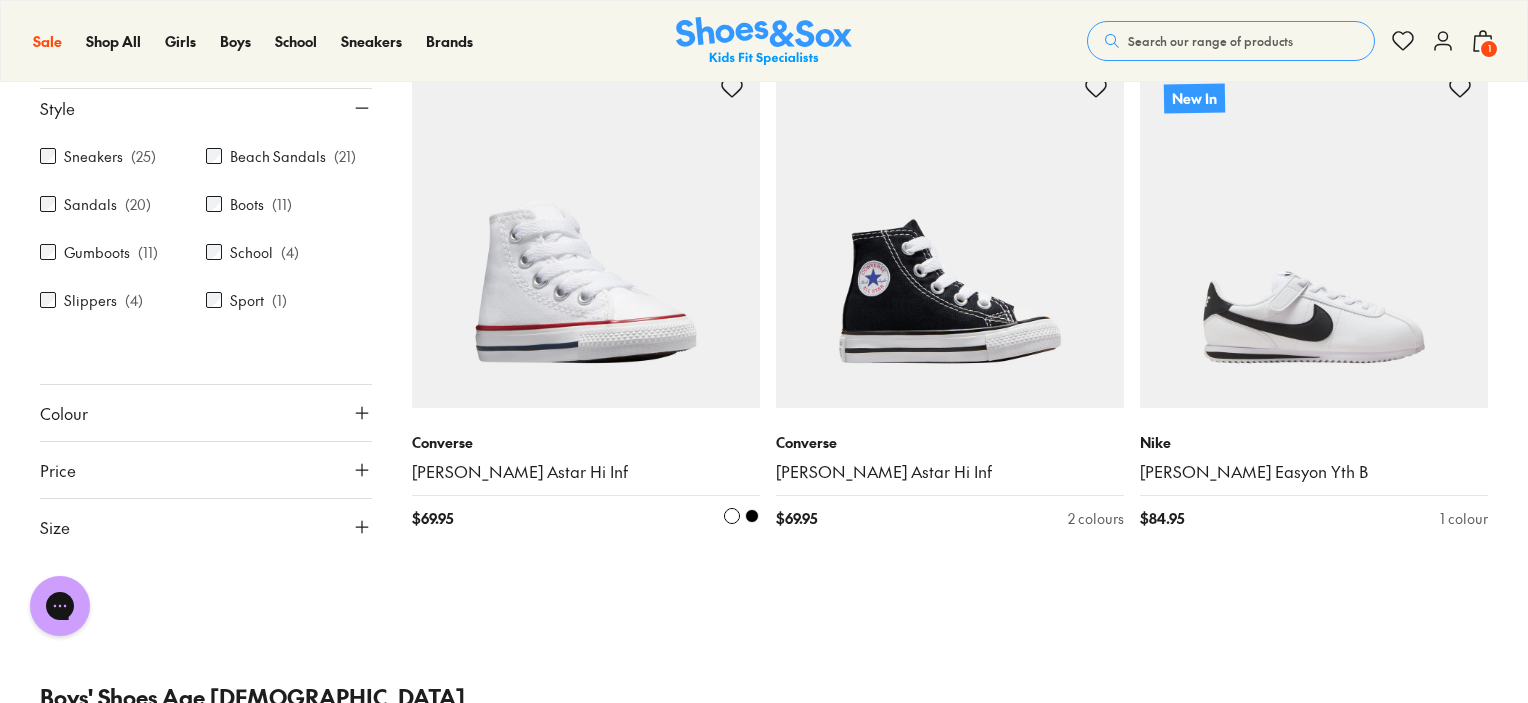 click at bounding box center [586, 234] 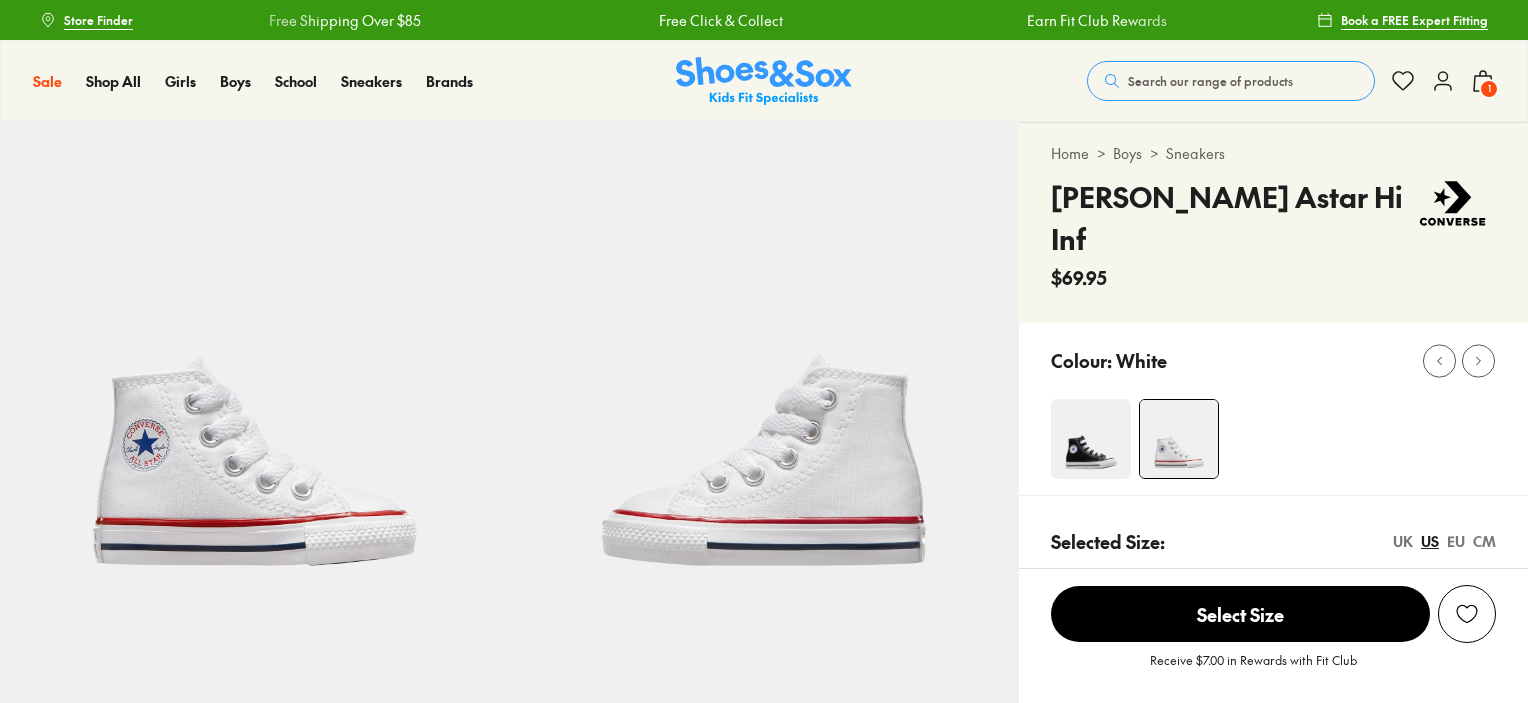 scroll, scrollTop: 0, scrollLeft: 0, axis: both 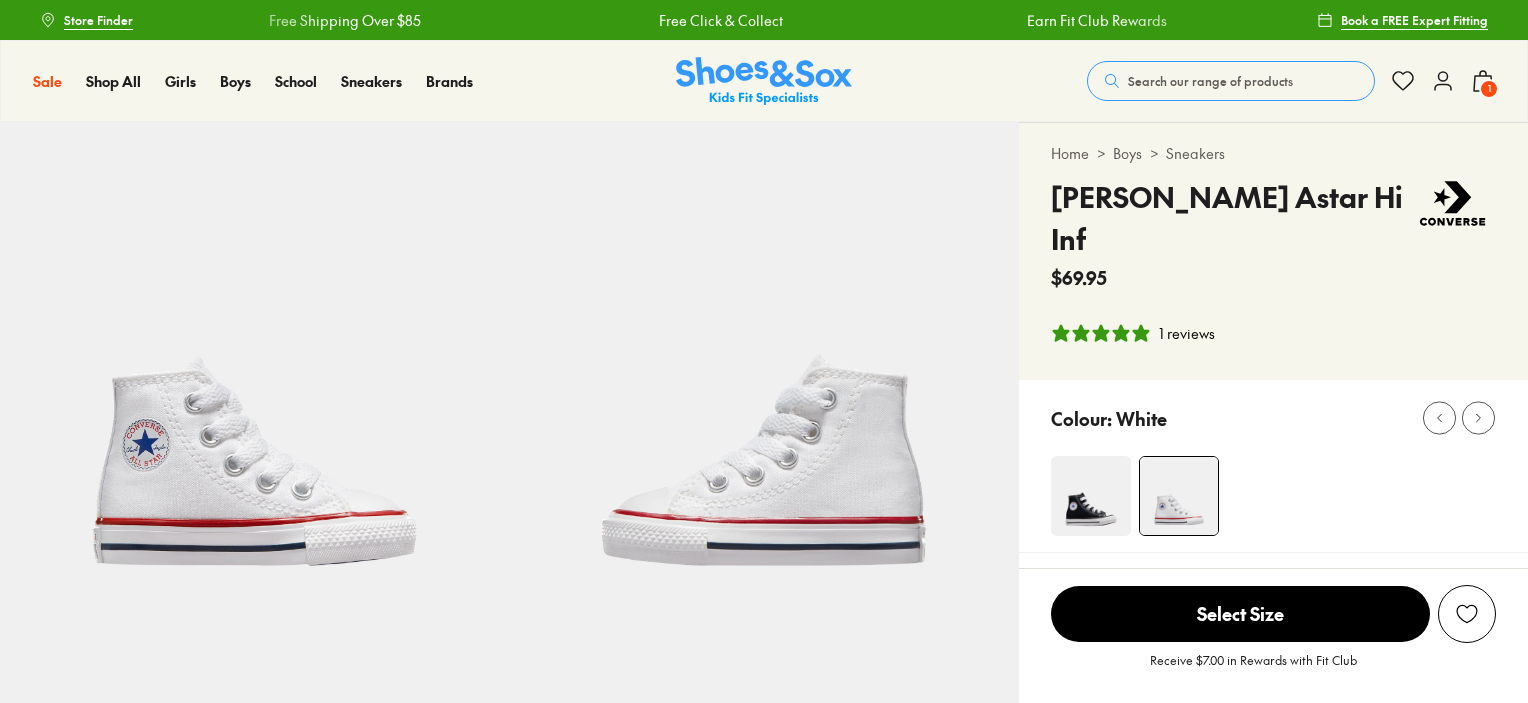 select on "*" 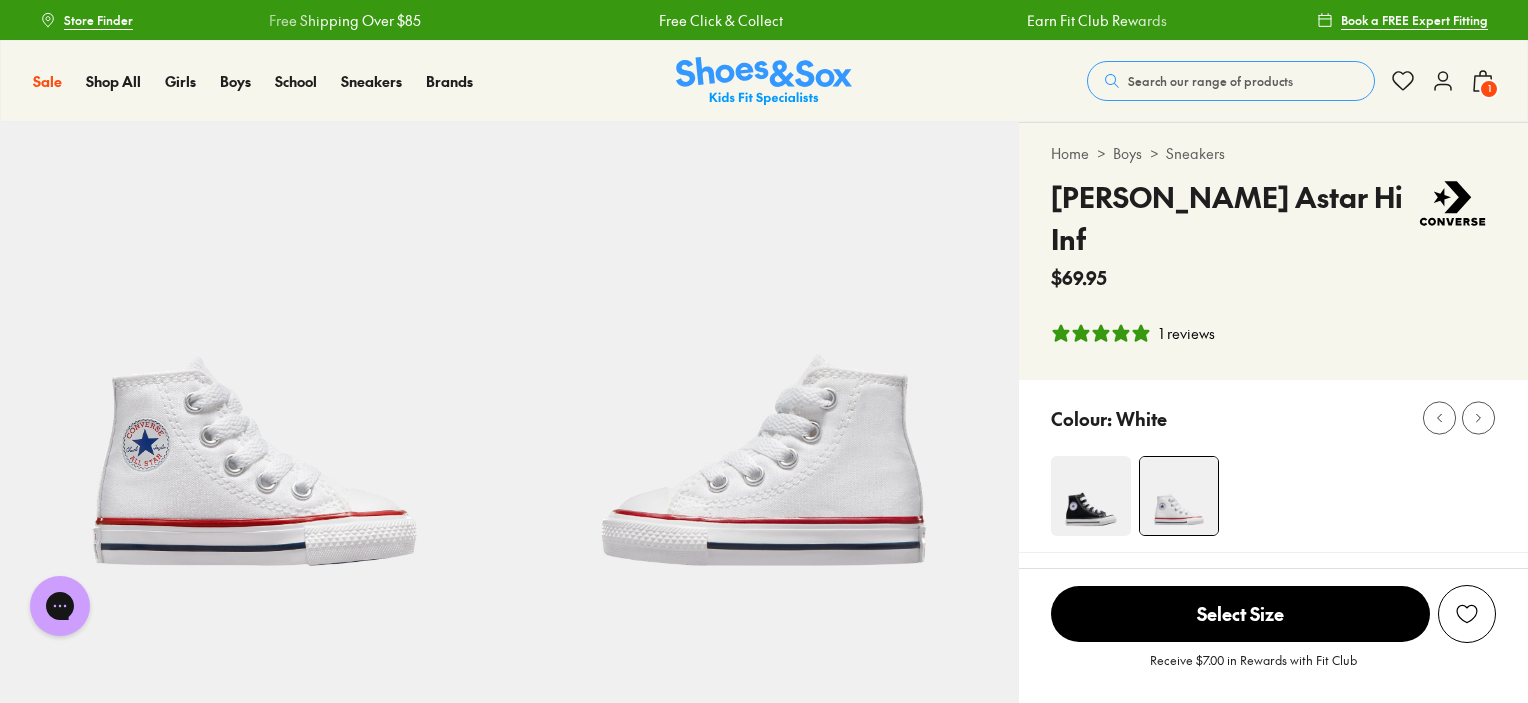 scroll, scrollTop: 0, scrollLeft: 0, axis: both 